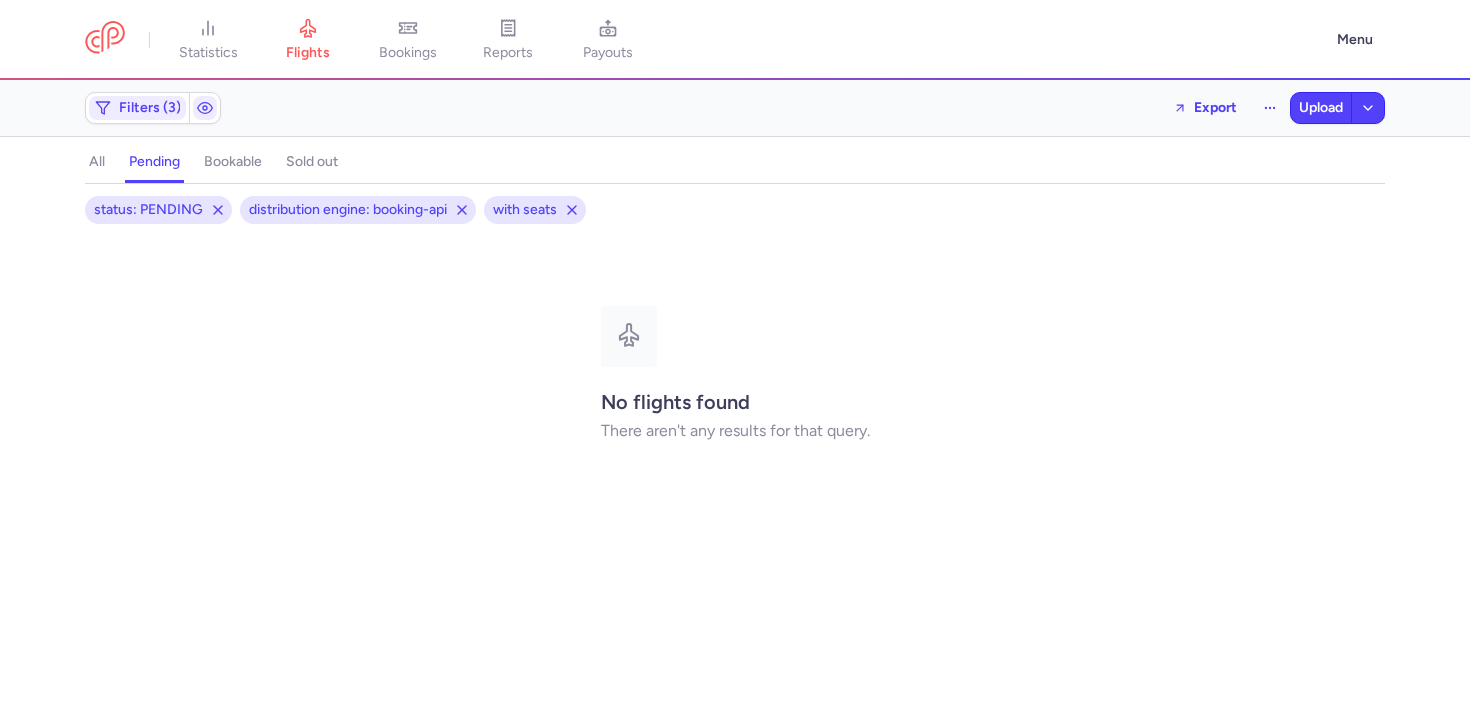 scroll, scrollTop: 0, scrollLeft: 0, axis: both 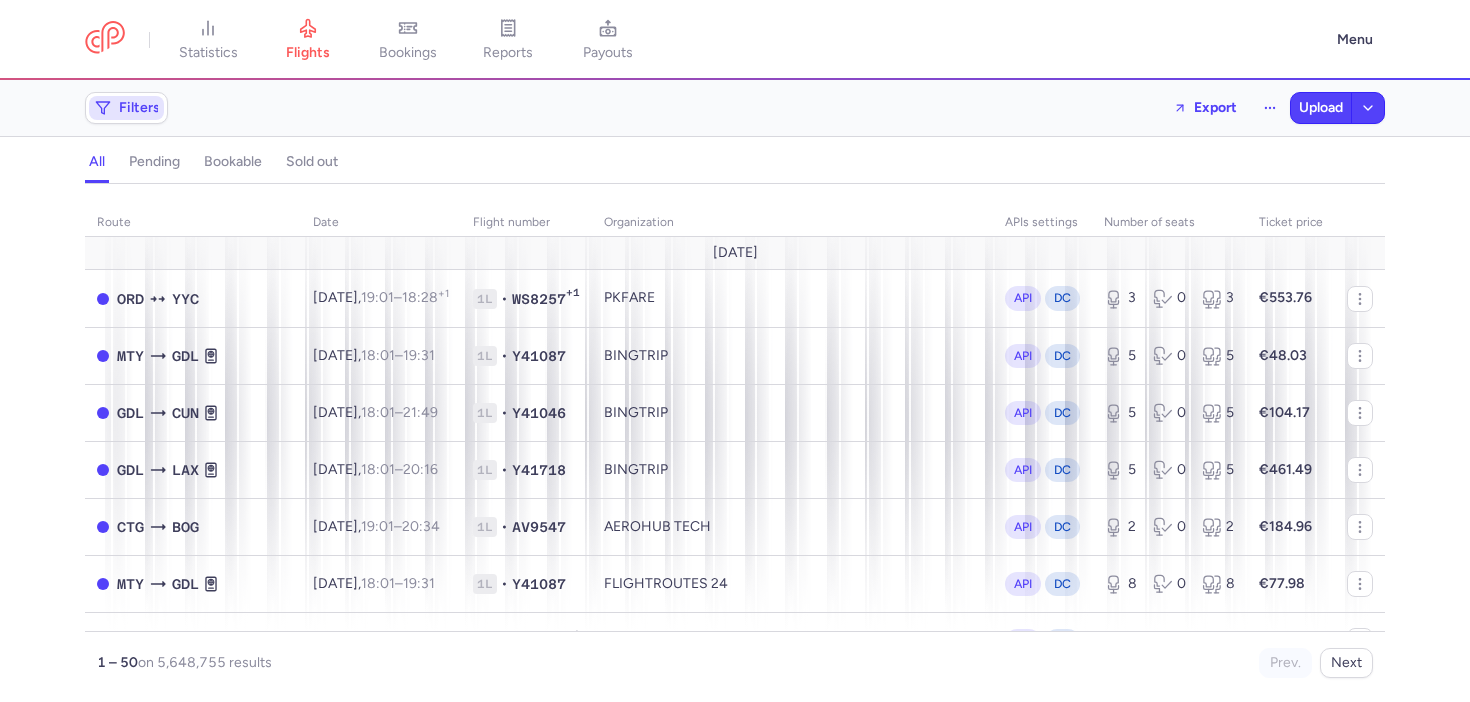 click on "Filters" at bounding box center [126, 108] 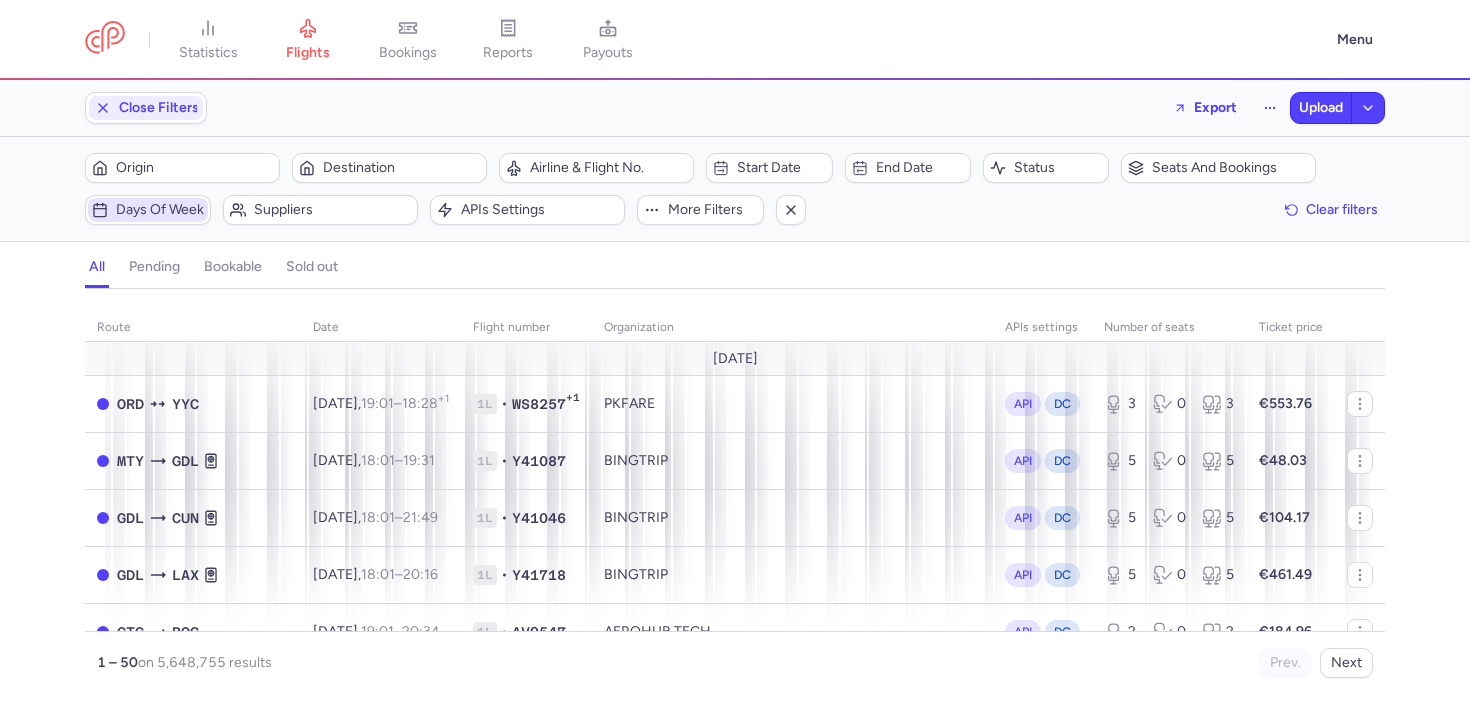 scroll, scrollTop: 0, scrollLeft: 0, axis: both 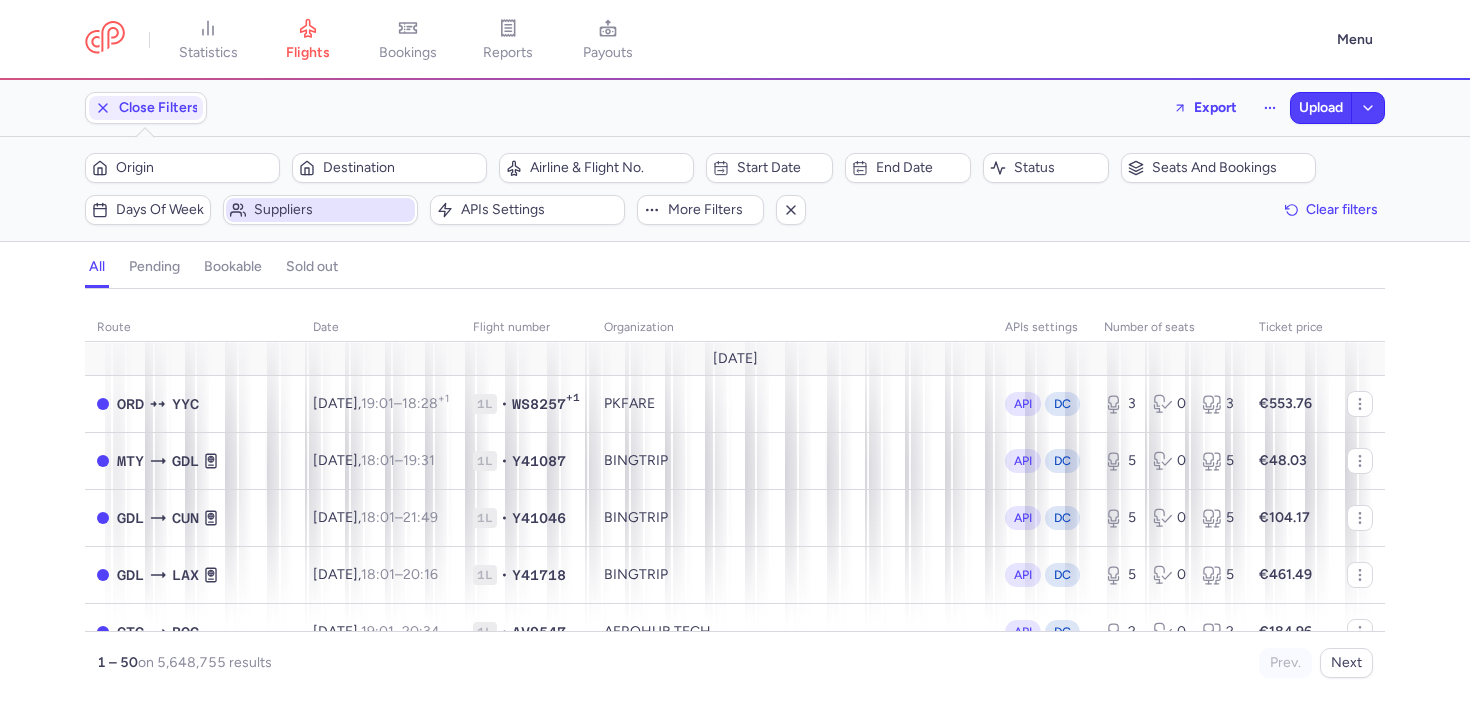 click on "Suppliers" at bounding box center (332, 210) 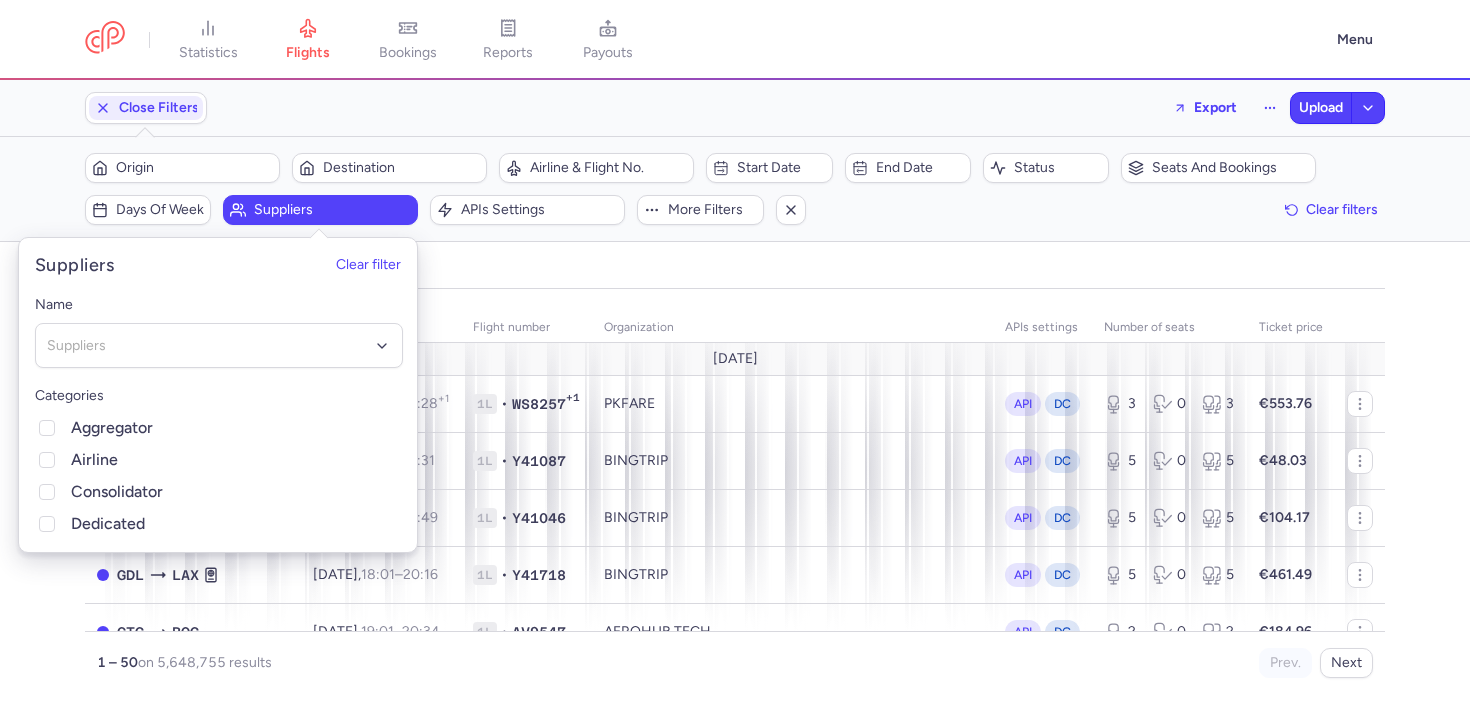 click on "Name Suppliers No elements found. Consider changing the search query. Type an organization name  Categories  Aggregator Airline Consolidator Dedicated" 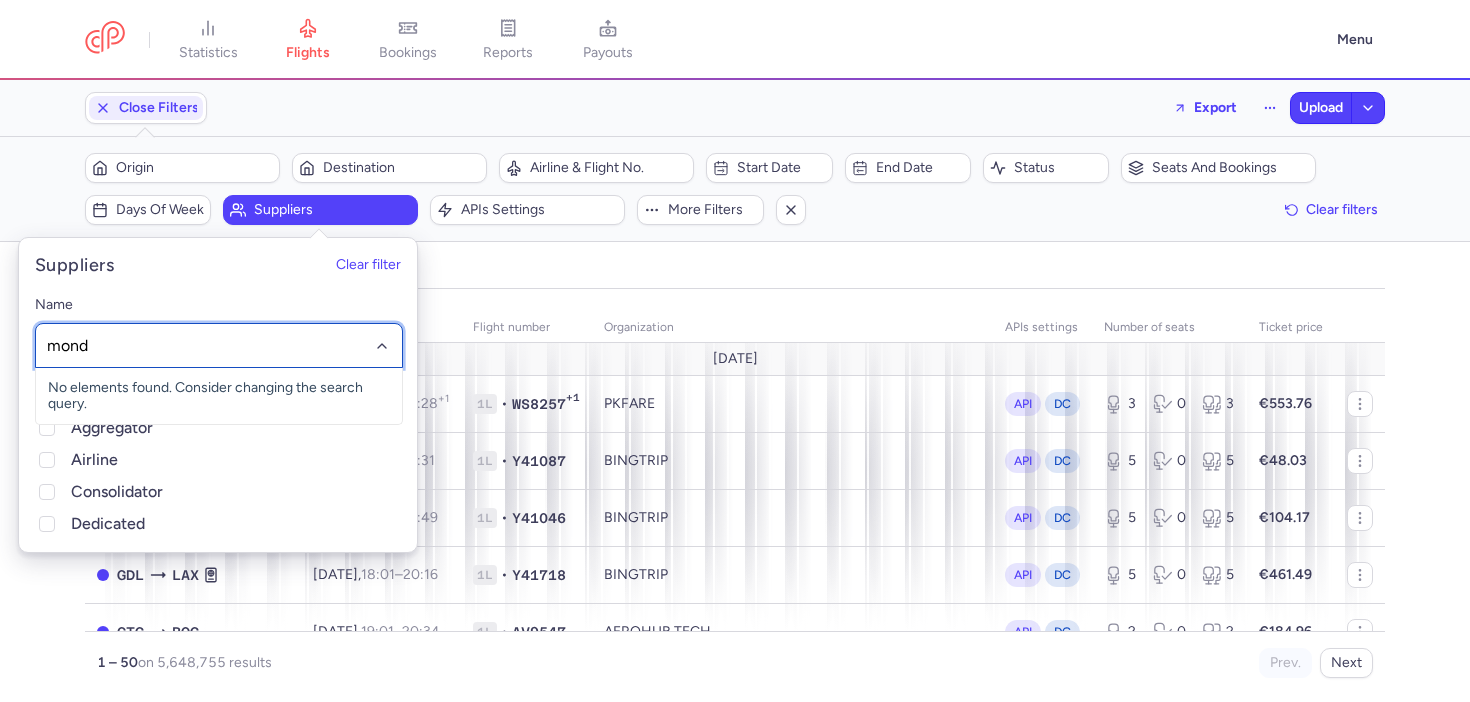 type on "mondi" 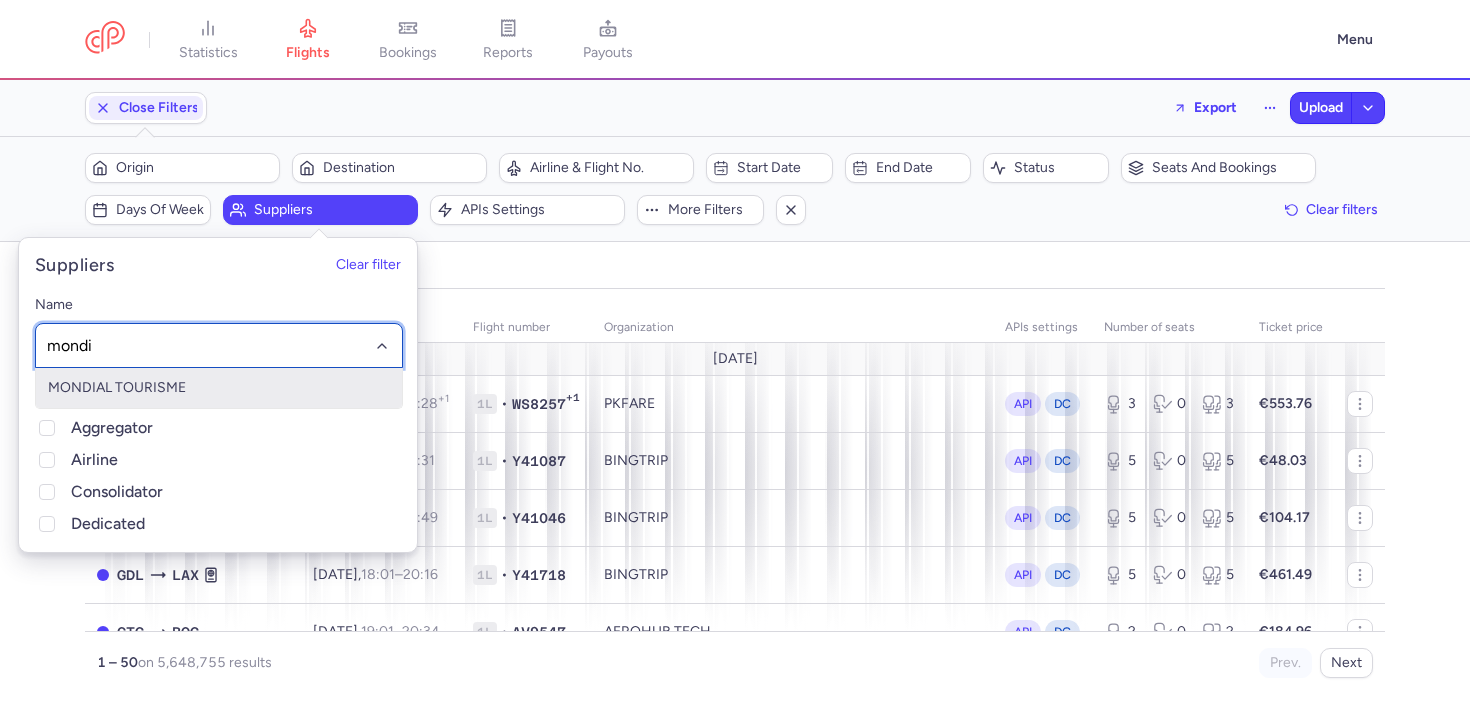 click on "MONDIAL TOURISME" 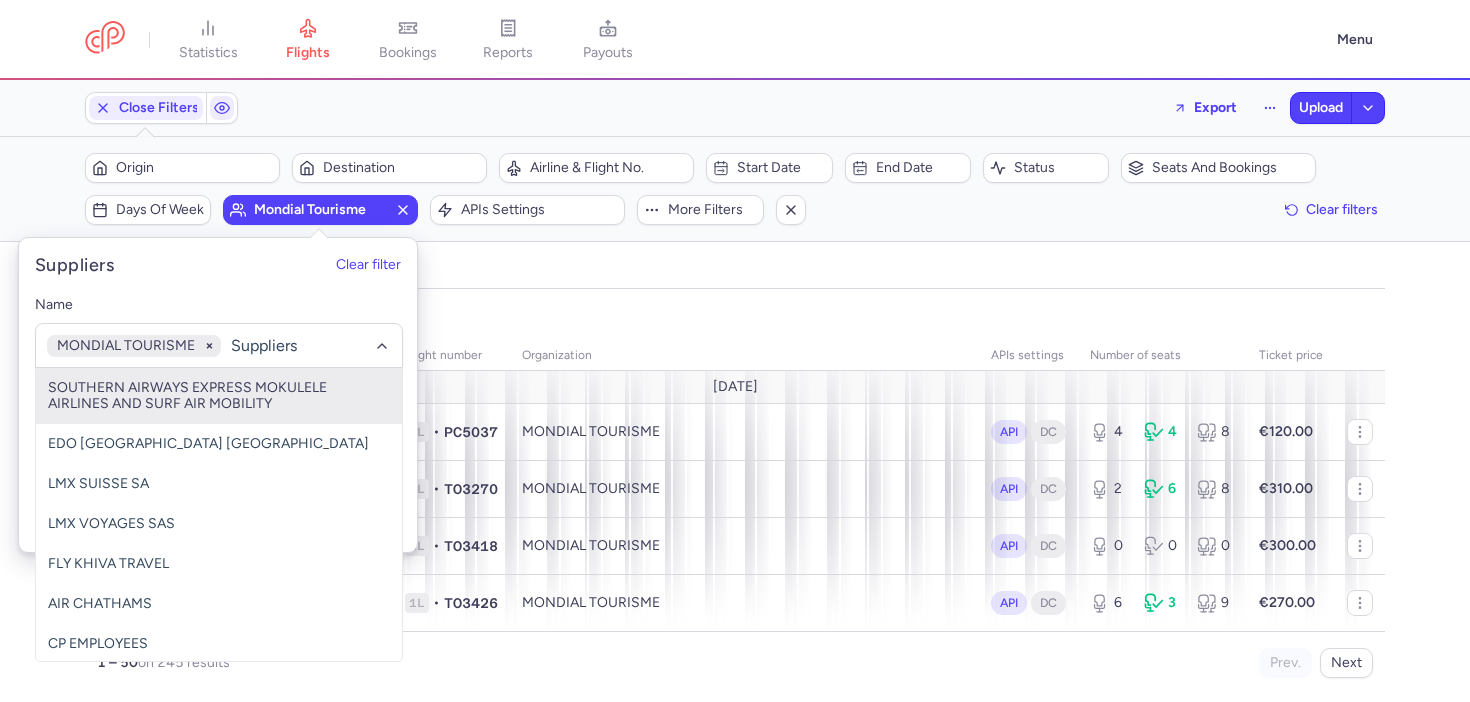 click on "Filters (1) – 245 results  Origin  Destination  Airline & Flight No.  Start date  End date  Status  Seats and bookings  Days of week mondial tourisme   APIs settings  More filters  Clear filters" at bounding box center [735, 189] 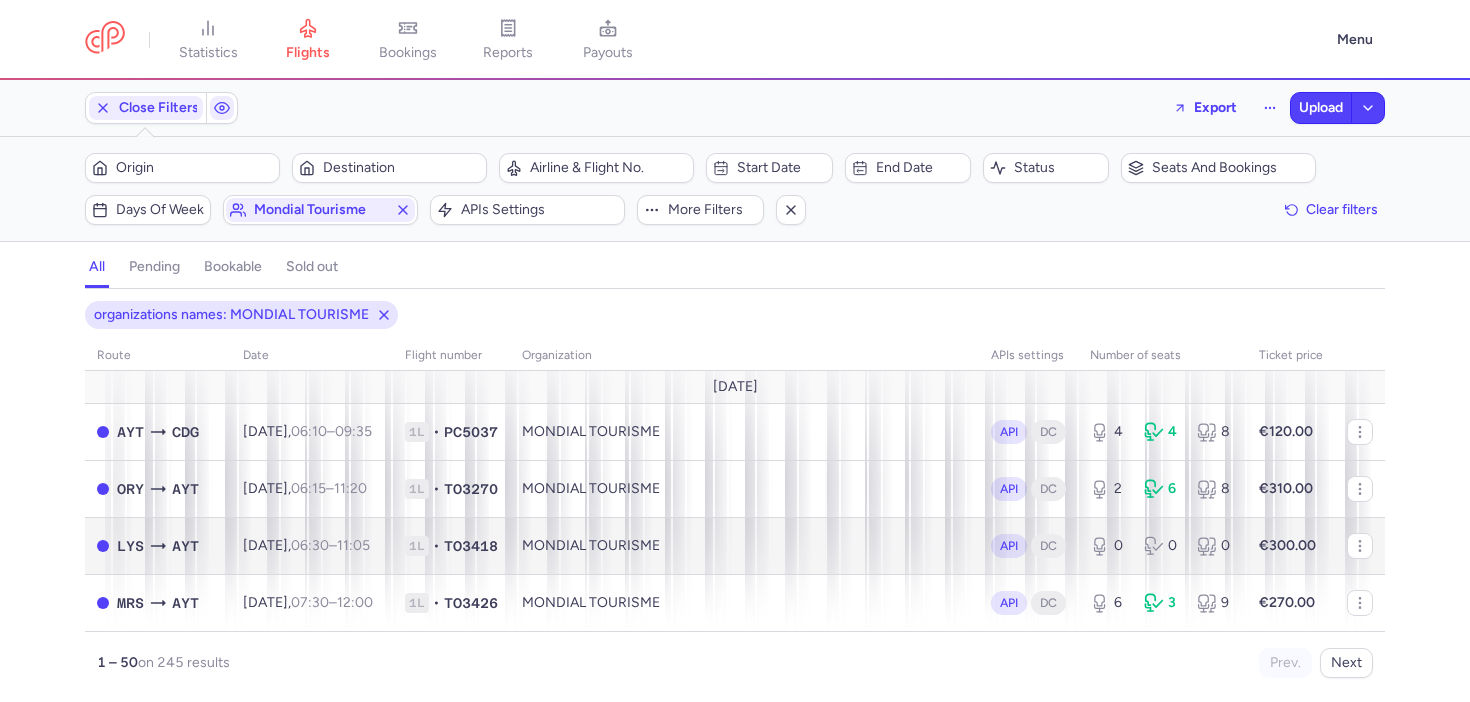 scroll, scrollTop: 1341, scrollLeft: 0, axis: vertical 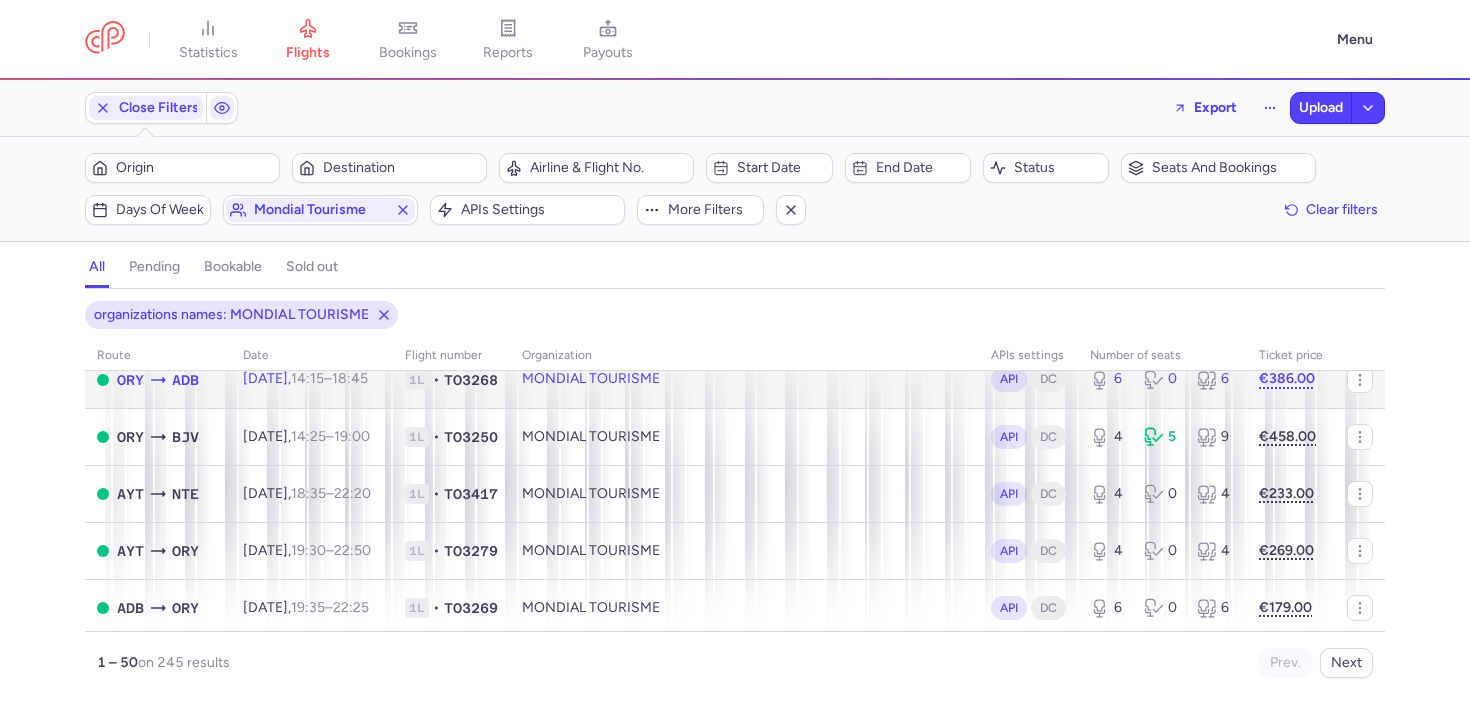 click on "Sat, 2 Aug,  14:15  –  18:45  +0" at bounding box center (312, 379) 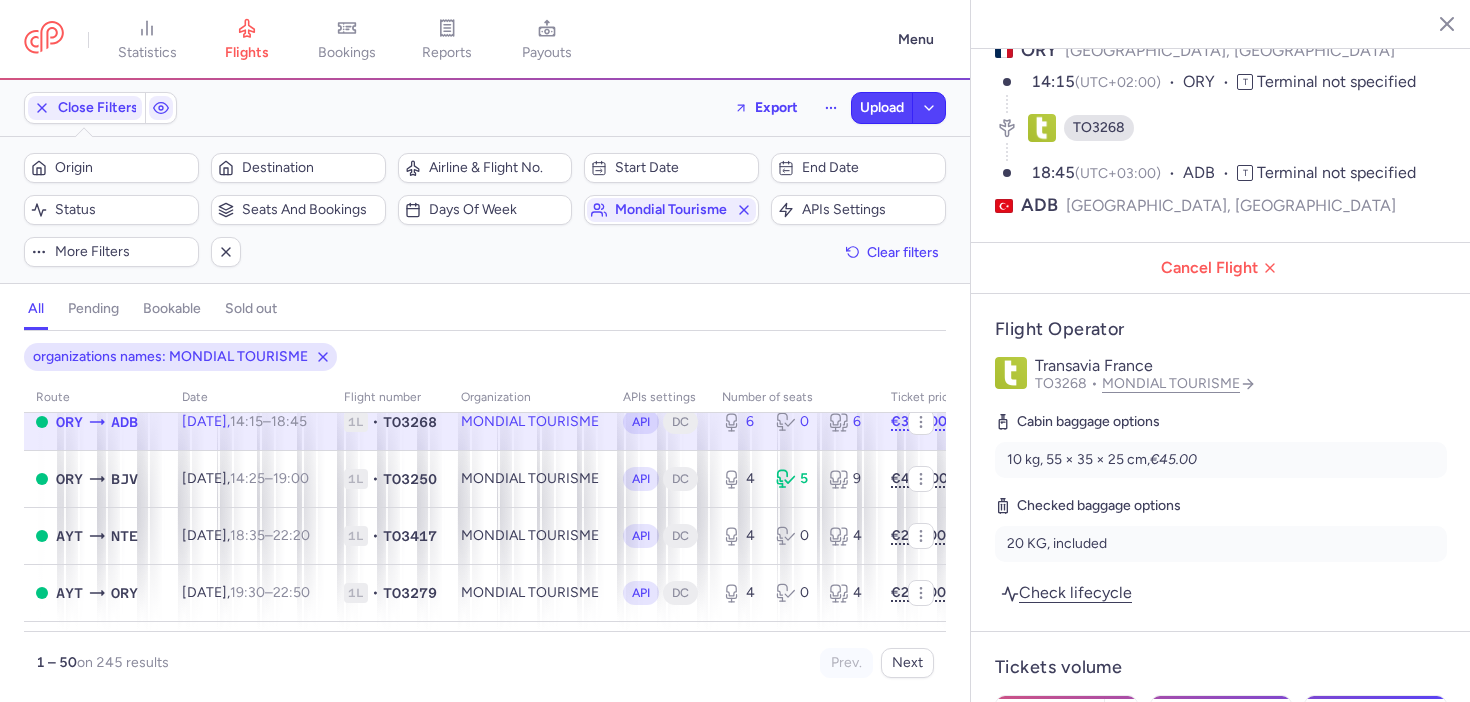 scroll, scrollTop: 140, scrollLeft: 0, axis: vertical 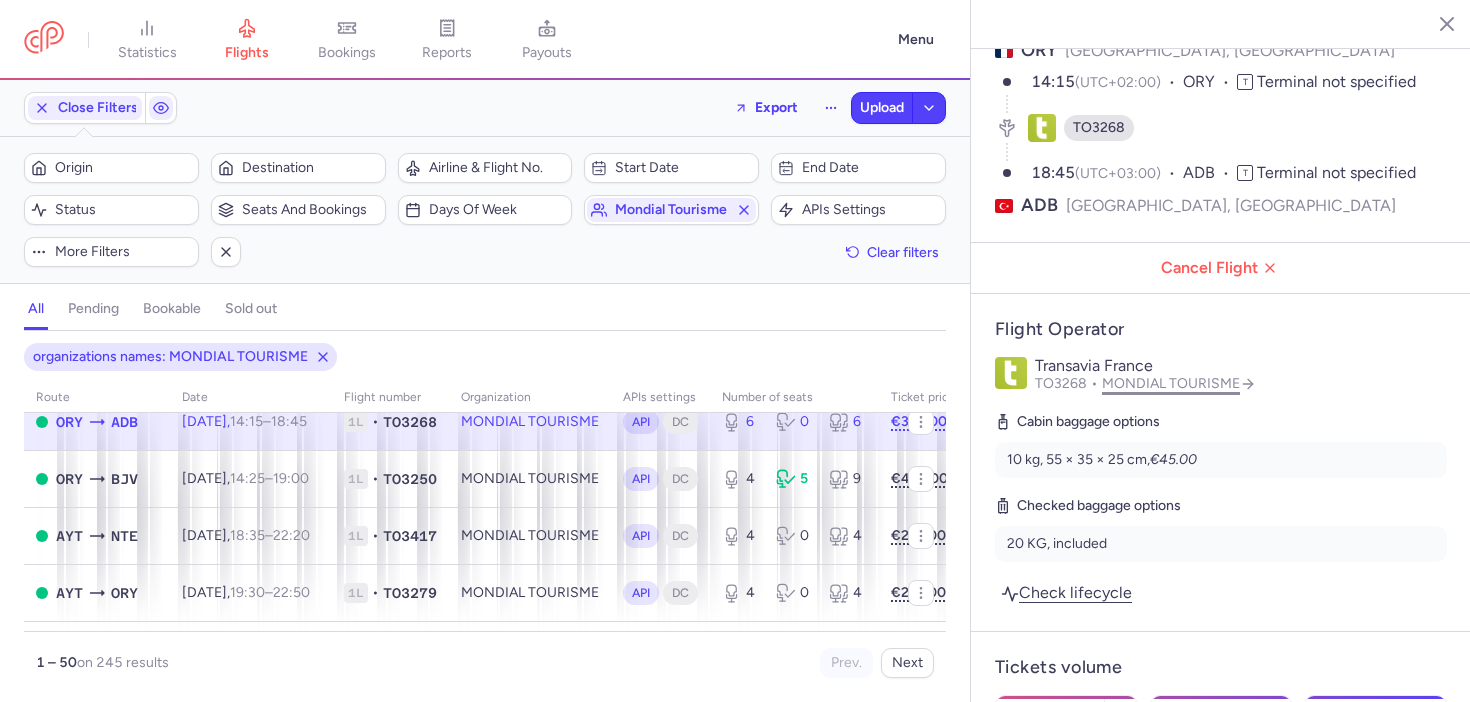 click on "MONDIAL TOURISME" 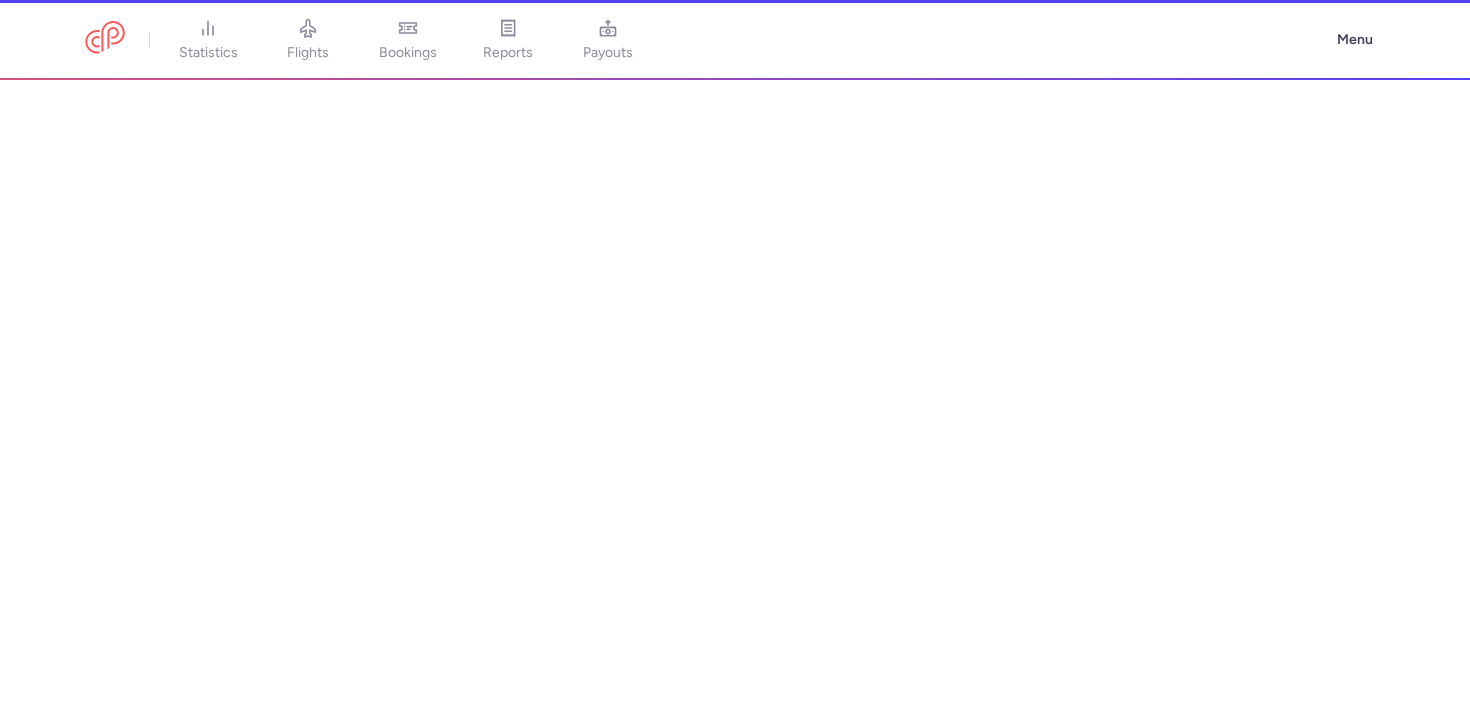select on "DEDICATED" 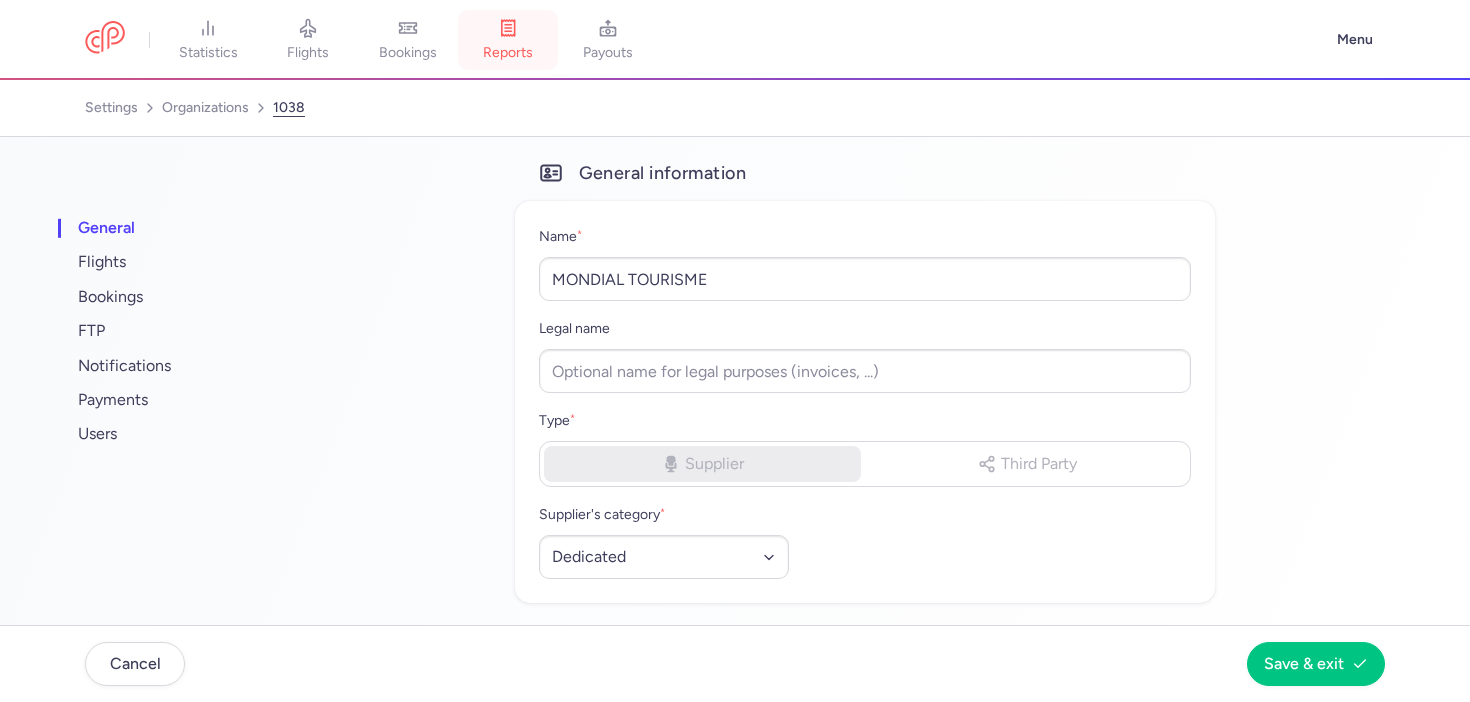 click on "reports" at bounding box center (508, 40) 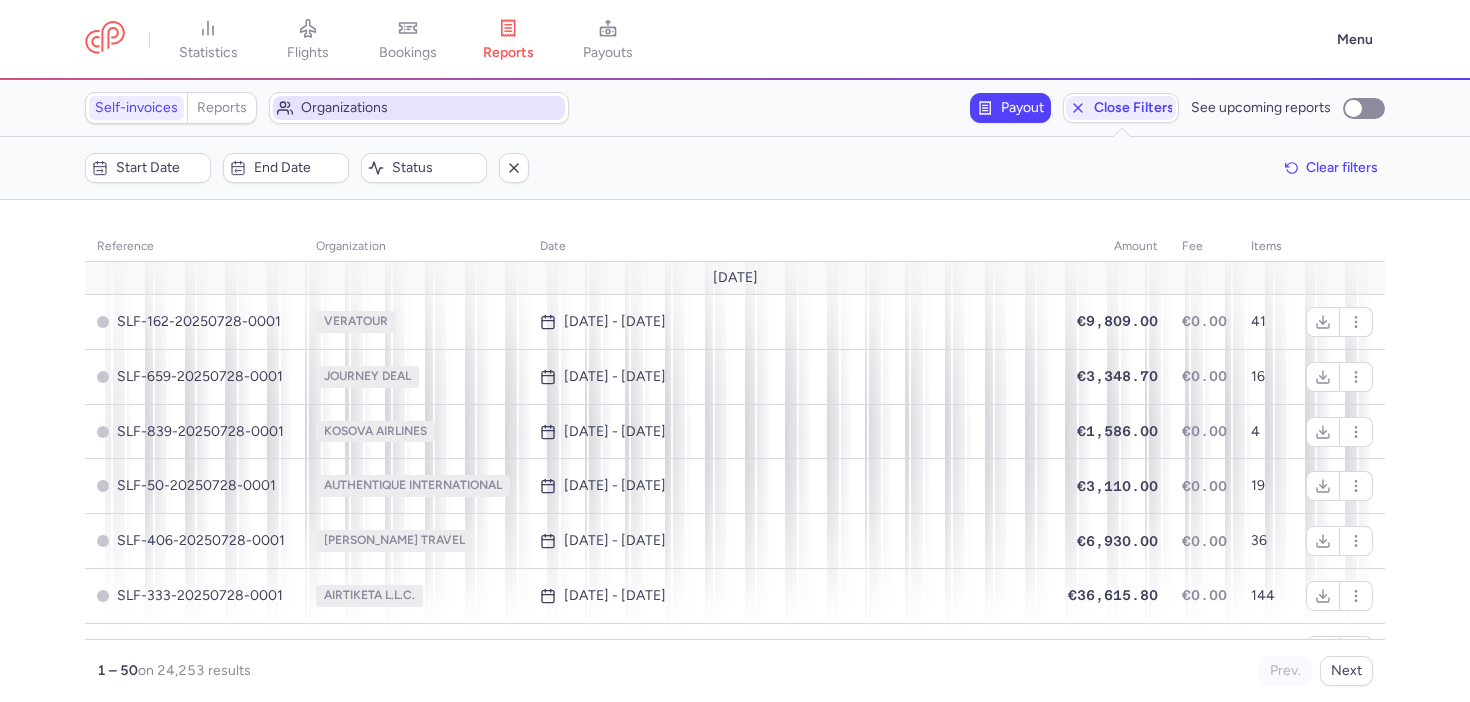 click on "Organizations" at bounding box center (431, 108) 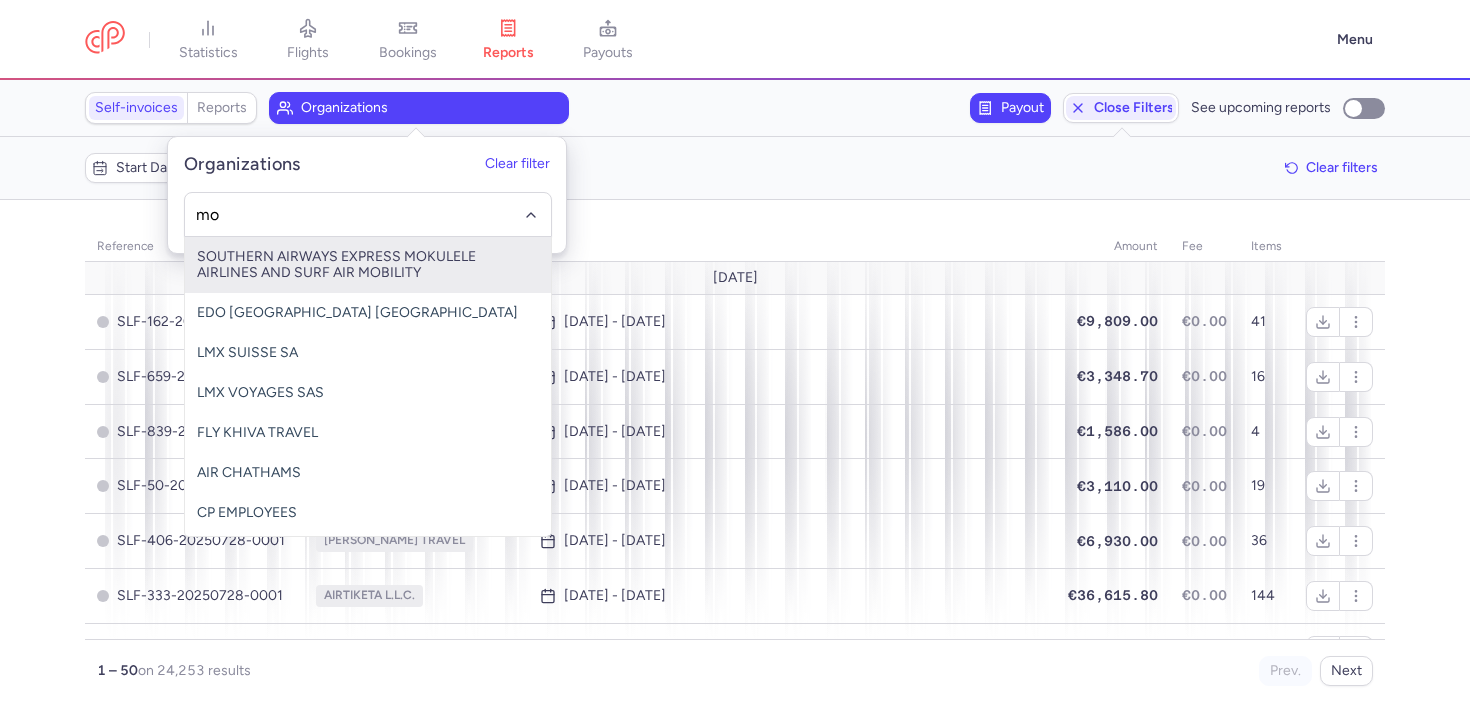 type on "mon" 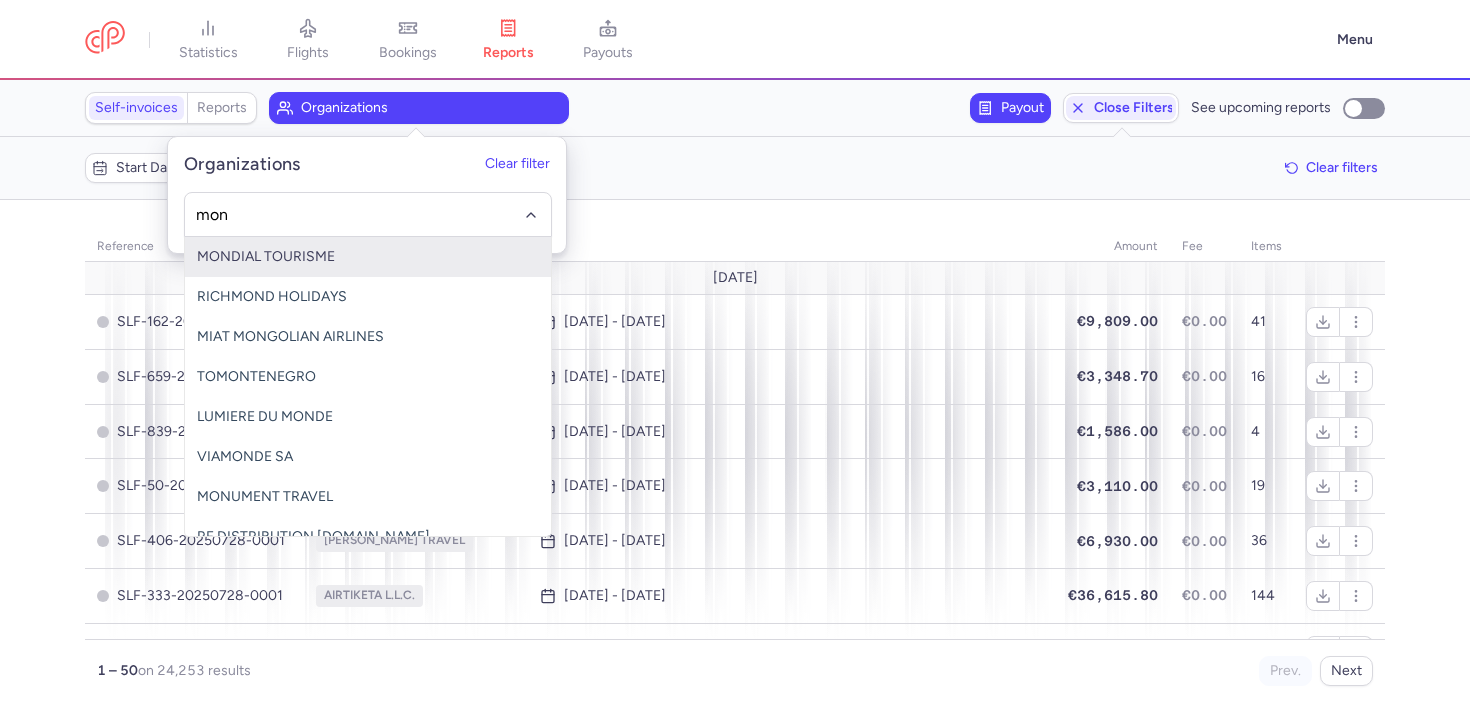 click on "MONDIAL TOURISME" at bounding box center [368, 257] 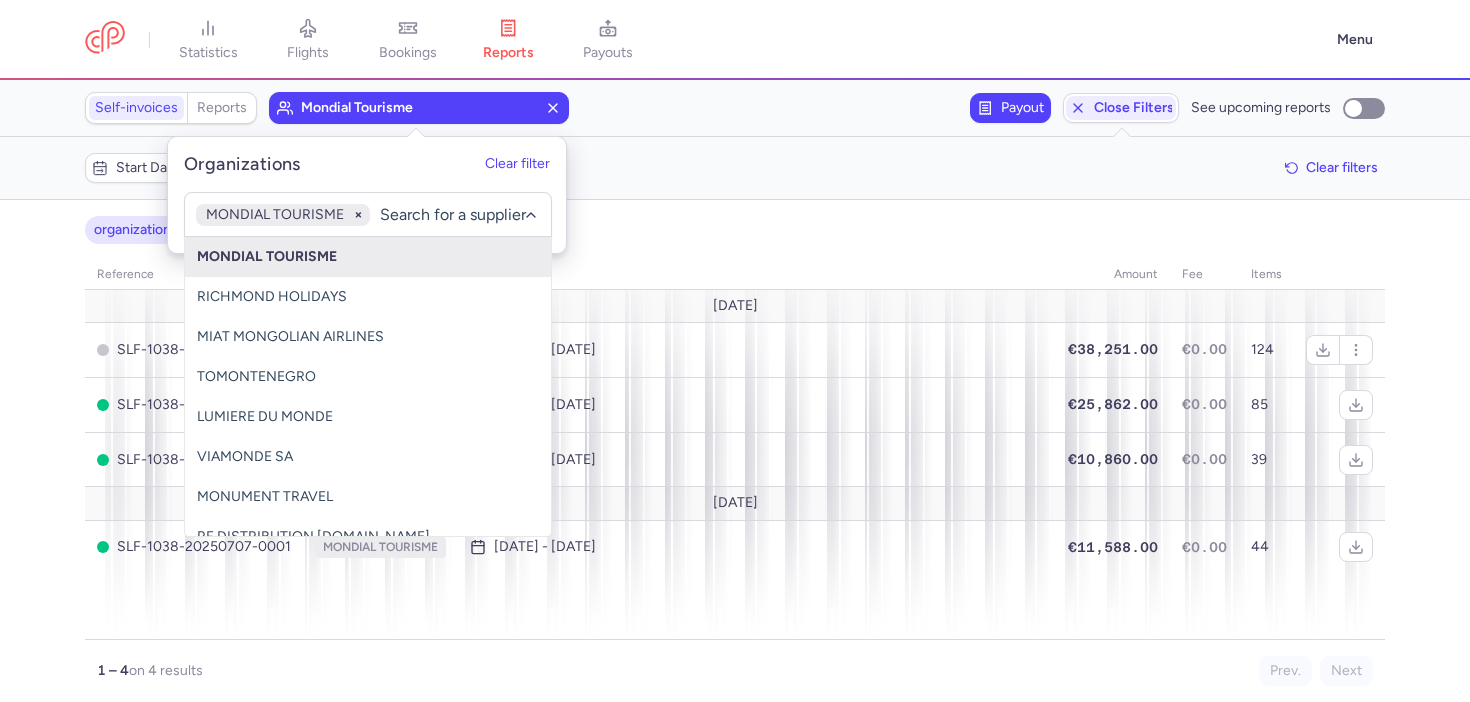 click on "organizations names: MONDIAL TOURISME reference organization date amount fee items July 25  SLF-1038-20250728-0001 MONDIAL TOURISME Jul 21, 2025 - Jul 28, 2025 €38,251.00 €0.00 124  SLF-1038-20250721-0001 MONDIAL TOURISME Jul 14, 2025 - Jul 21, 2025 €25,862.00 €0.00 85  SLF-1038-20250715-0001 MONDIAL TOURISME Jul 7, 2025 - Jul 14, 2025 €10,860.00 €0.00 39 June 25  SLF-1038-20250707-0001 MONDIAL TOURISME Jun 30, 2025 - Jul 7, 2025 €11,588.00 €0.00 44 1 – 4  on 4 results Prev. Next Download report" at bounding box center [735, 451] 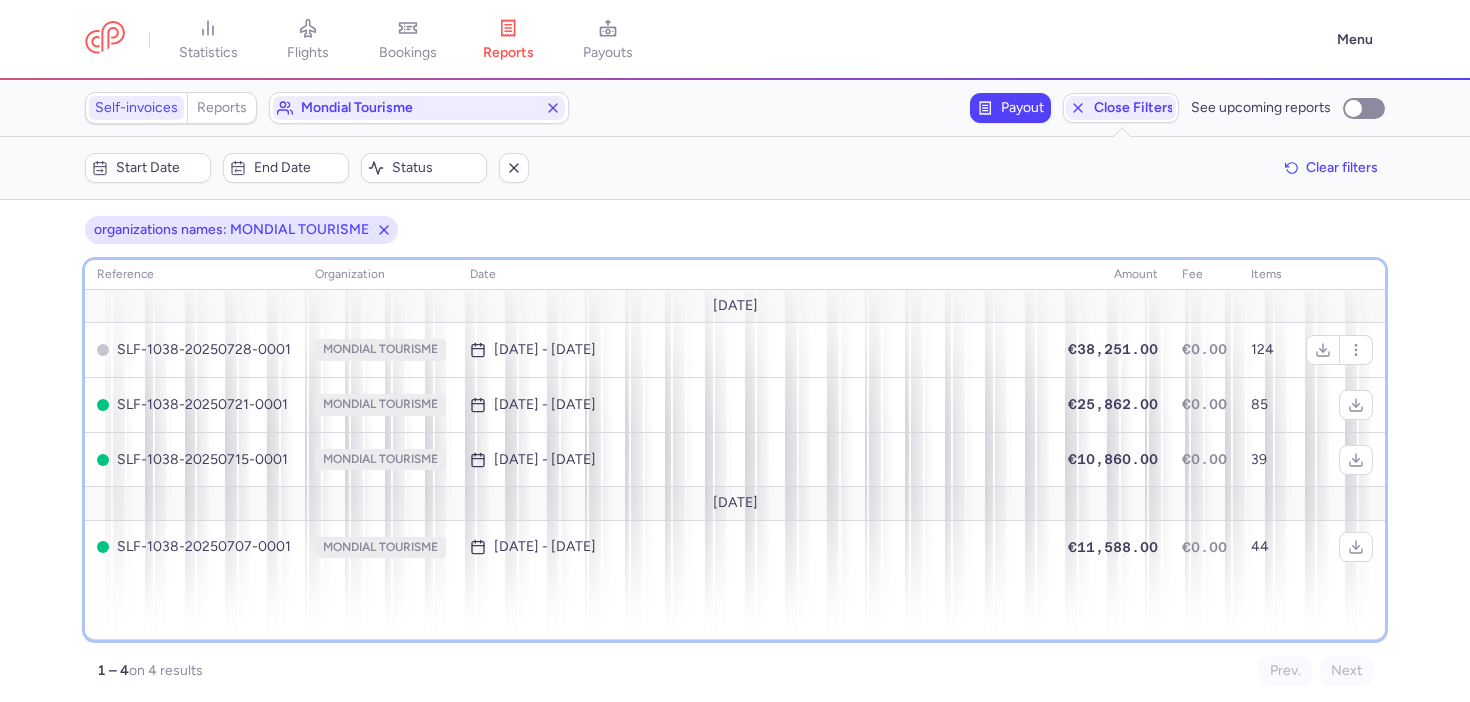 click on "reference organization date amount fee items July 25  SLF-1038-20250728-0001 MONDIAL TOURISME Jul 21, 2025 - Jul 28, 2025 €38,251.00 €0.00 124  SLF-1038-20250721-0001 MONDIAL TOURISME Jul 14, 2025 - Jul 21, 2025 €25,862.00 €0.00 85  SLF-1038-20250715-0001 MONDIAL TOURISME Jul 7, 2025 - Jul 14, 2025 €10,860.00 €0.00 39 June 25  SLF-1038-20250707-0001 MONDIAL TOURISME Jun 30, 2025 - Jul 7, 2025 €11,588.00 €0.00 44" at bounding box center (735, 450) 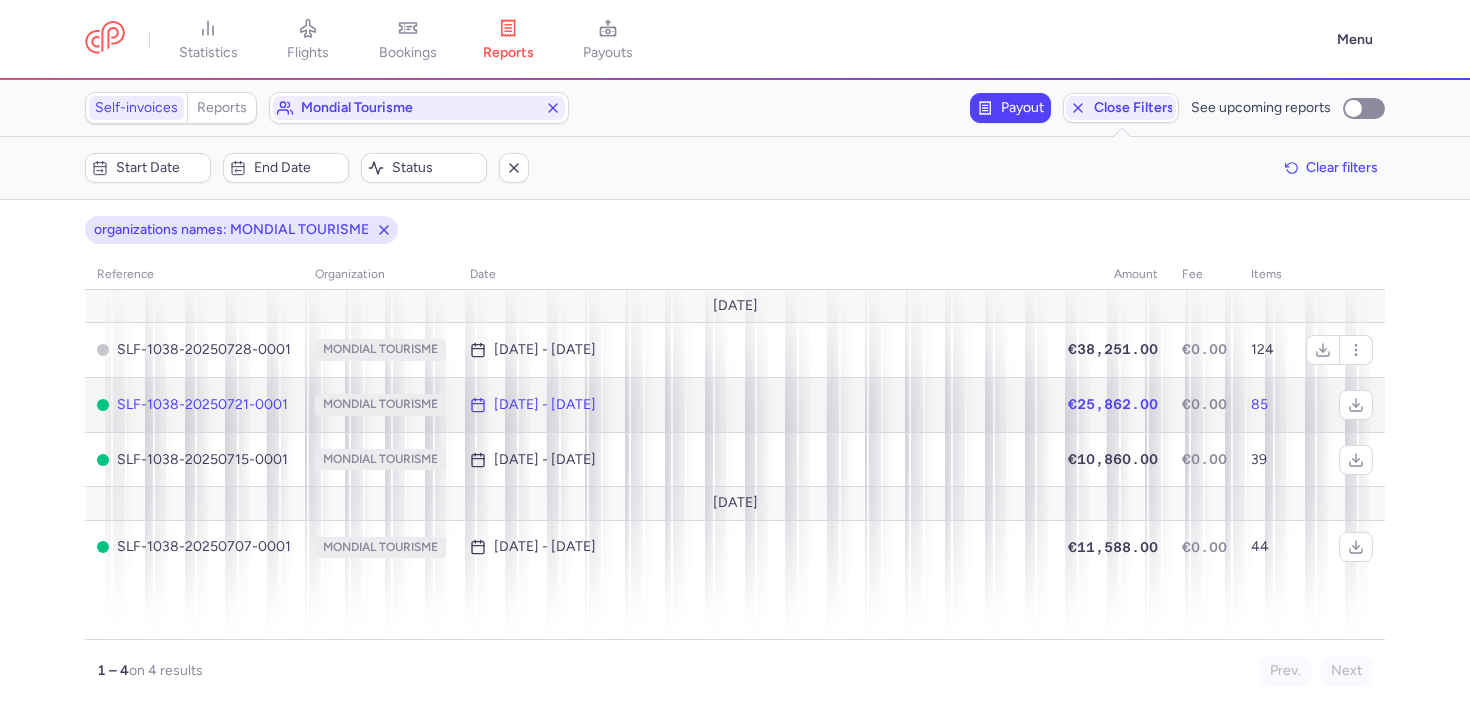 click on "Jul 14, 2025 - Jul 21, 2025" 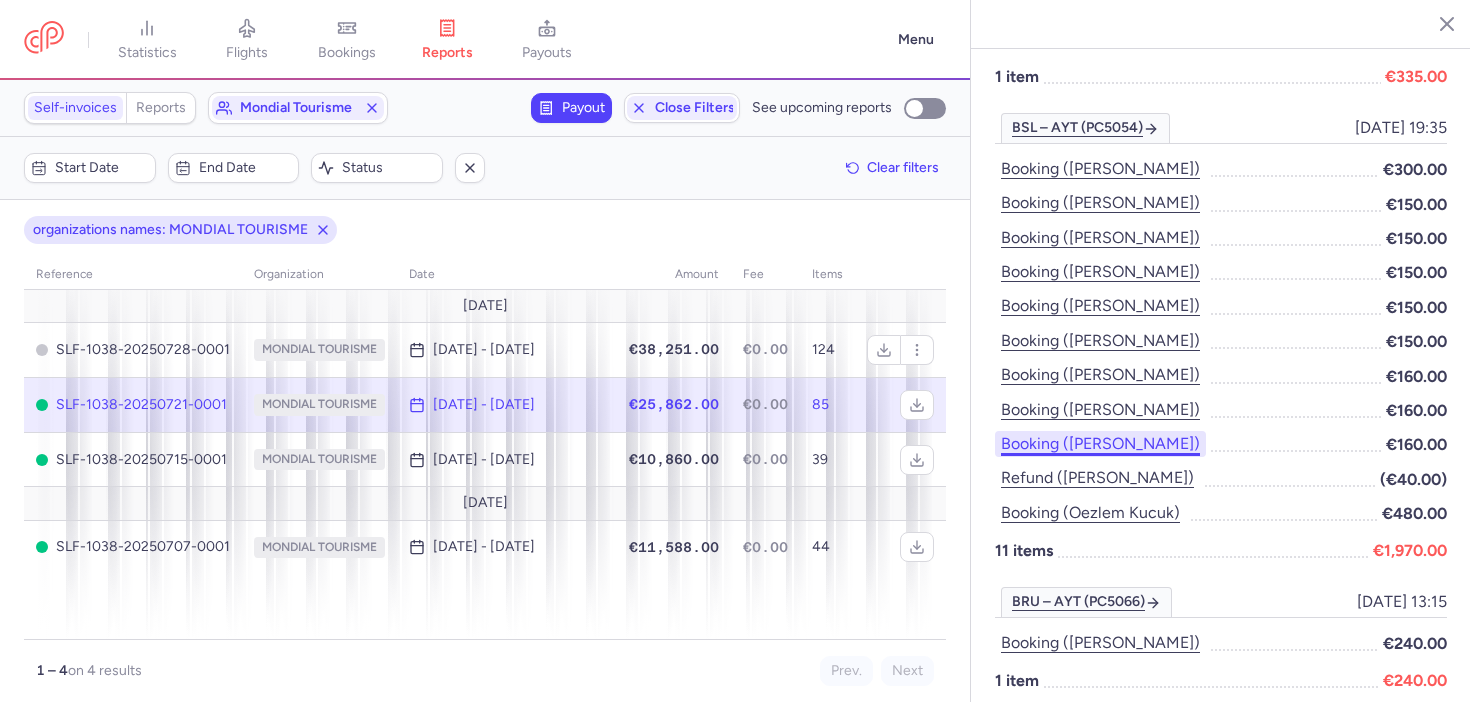 scroll, scrollTop: 1534, scrollLeft: 0, axis: vertical 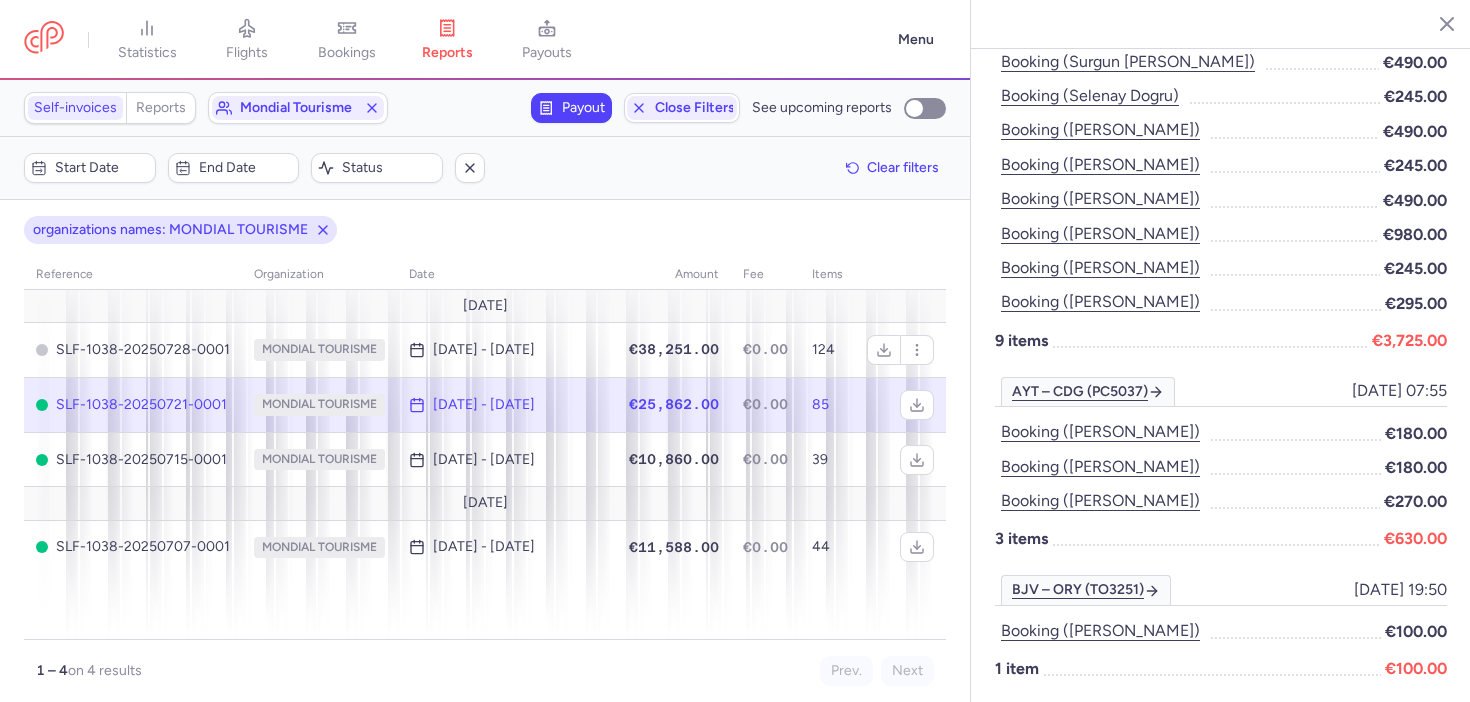 click on "Booking (iana brui) €180.00 Booking (mascilya hamel) €180.00 Booking (ihab jameel) €270.00" at bounding box center [1221, 466] 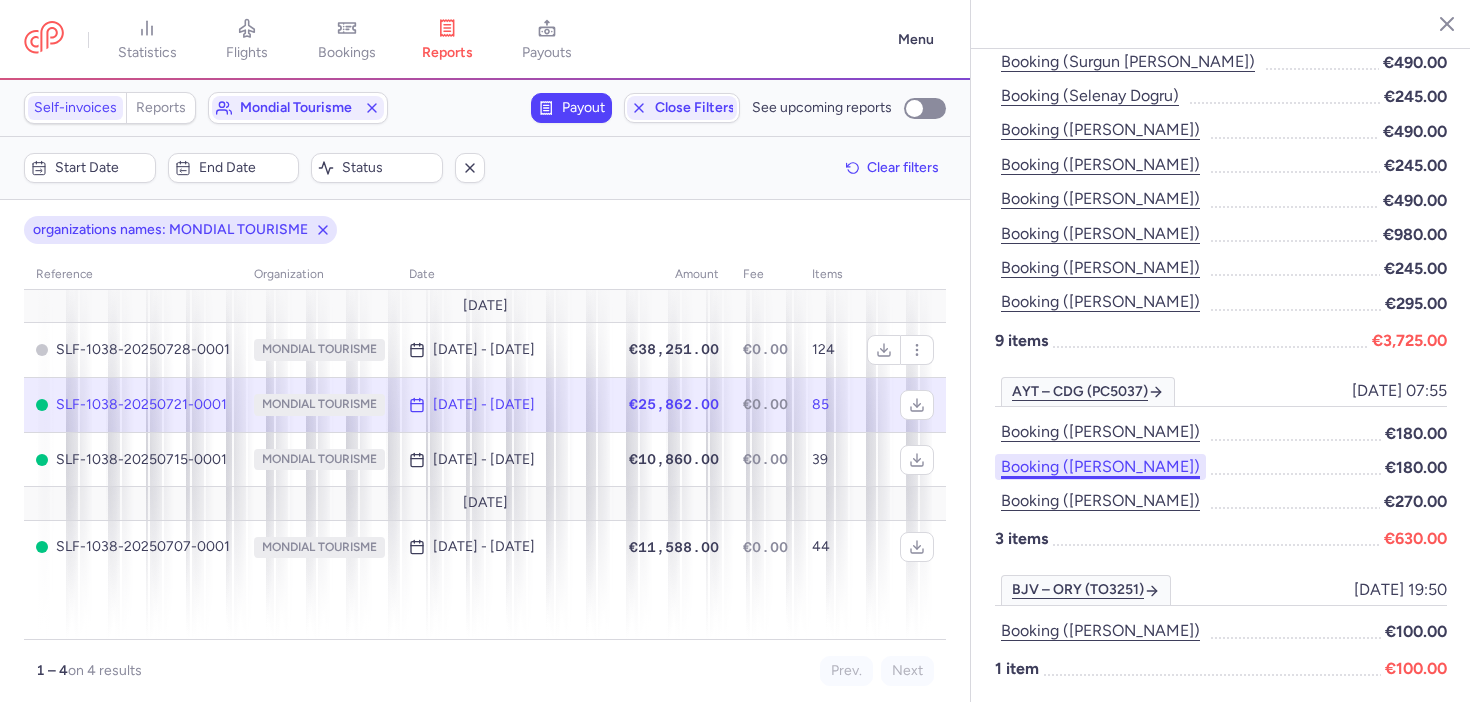 click on "Booking (mascilya hamel)" at bounding box center (1100, 467) 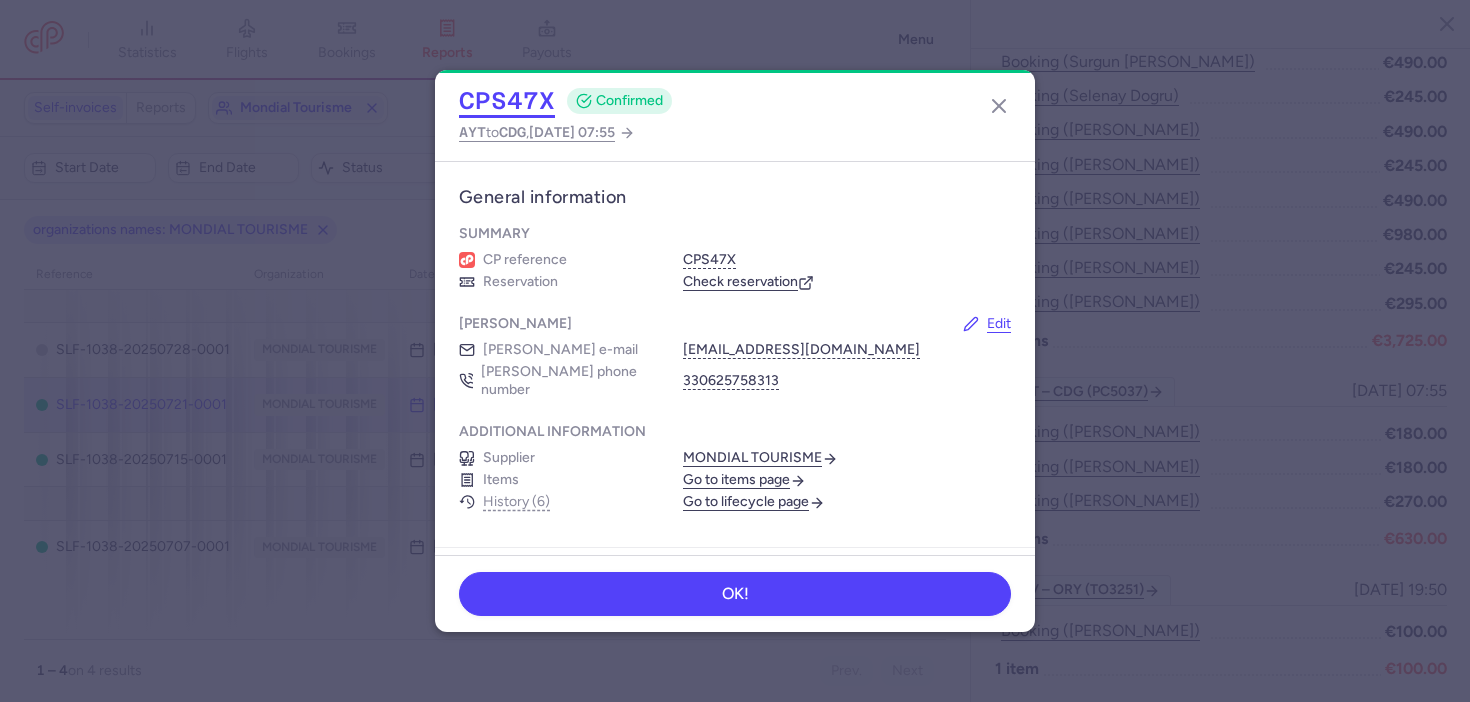click on "CPS47X" 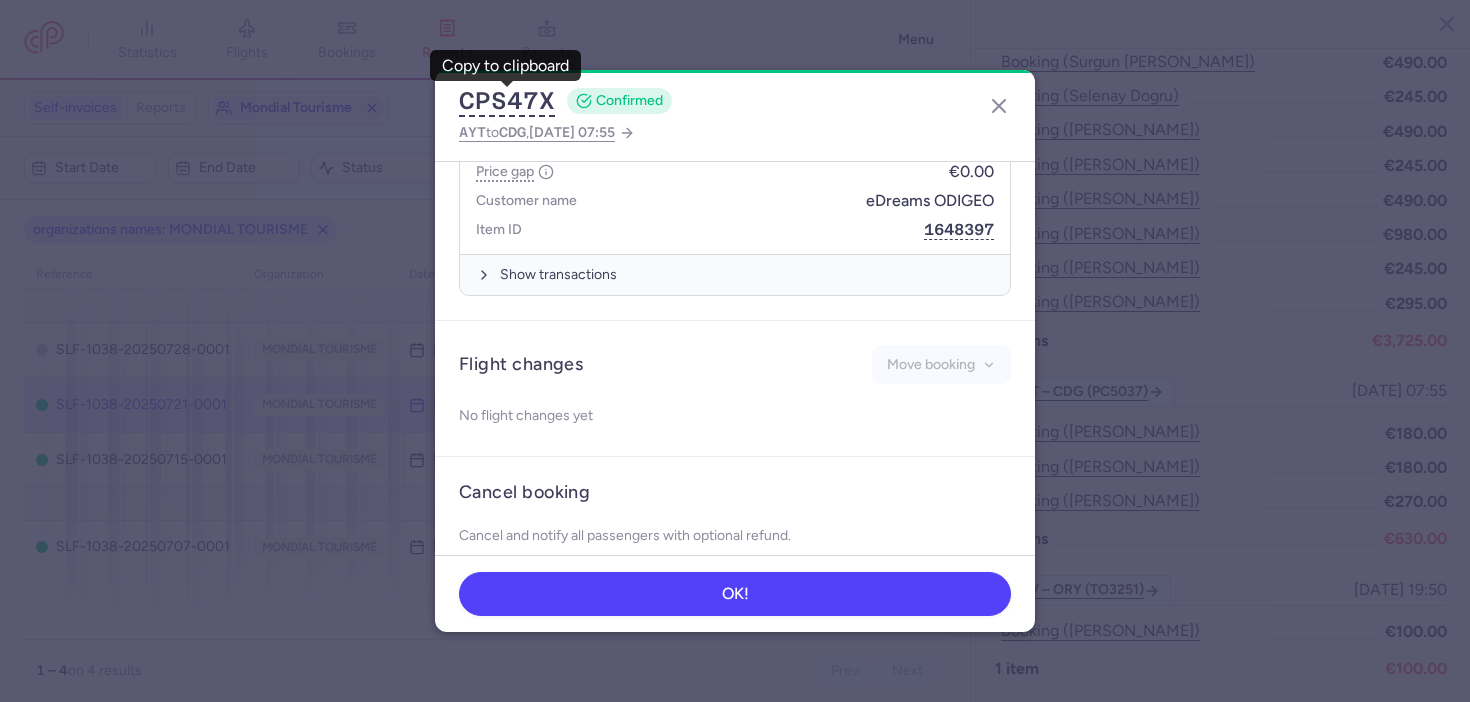 scroll, scrollTop: 1153, scrollLeft: 0, axis: vertical 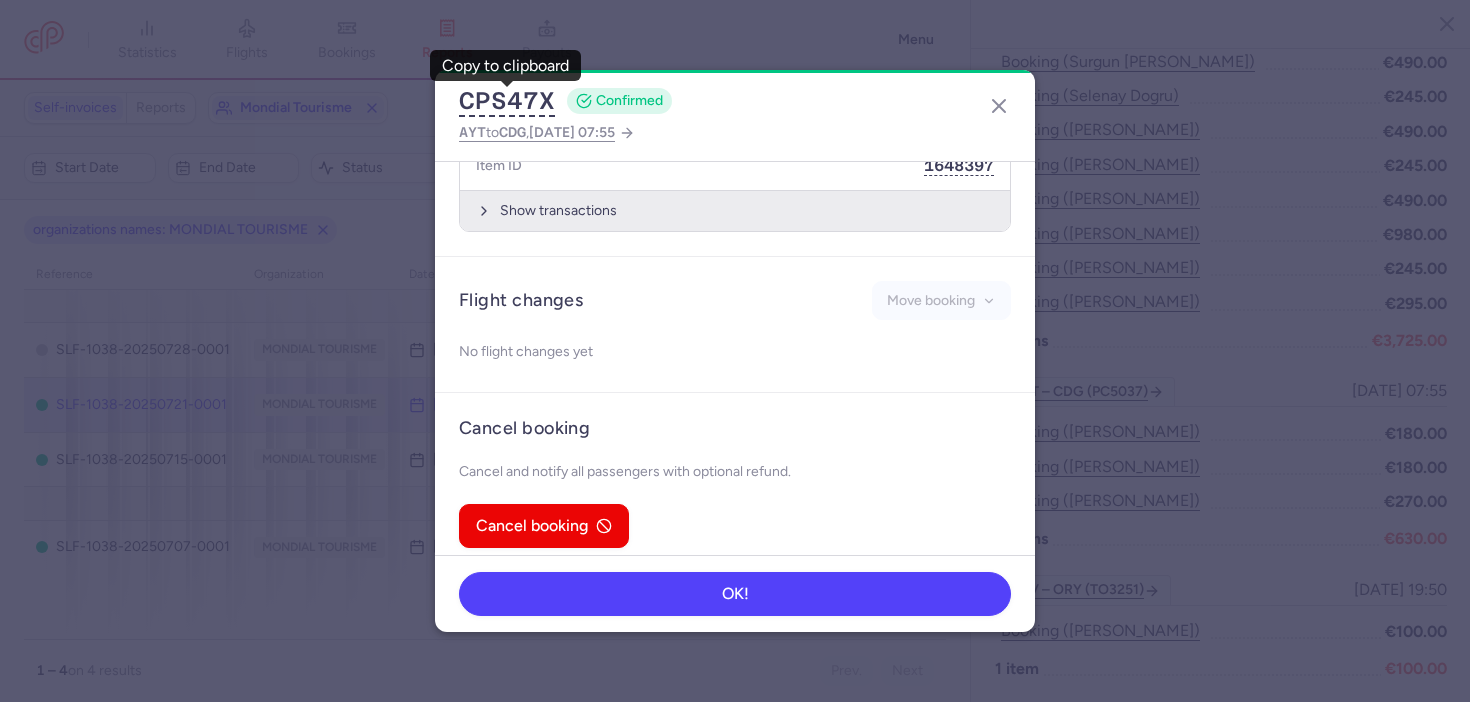 click on "Show transactions" at bounding box center [735, 210] 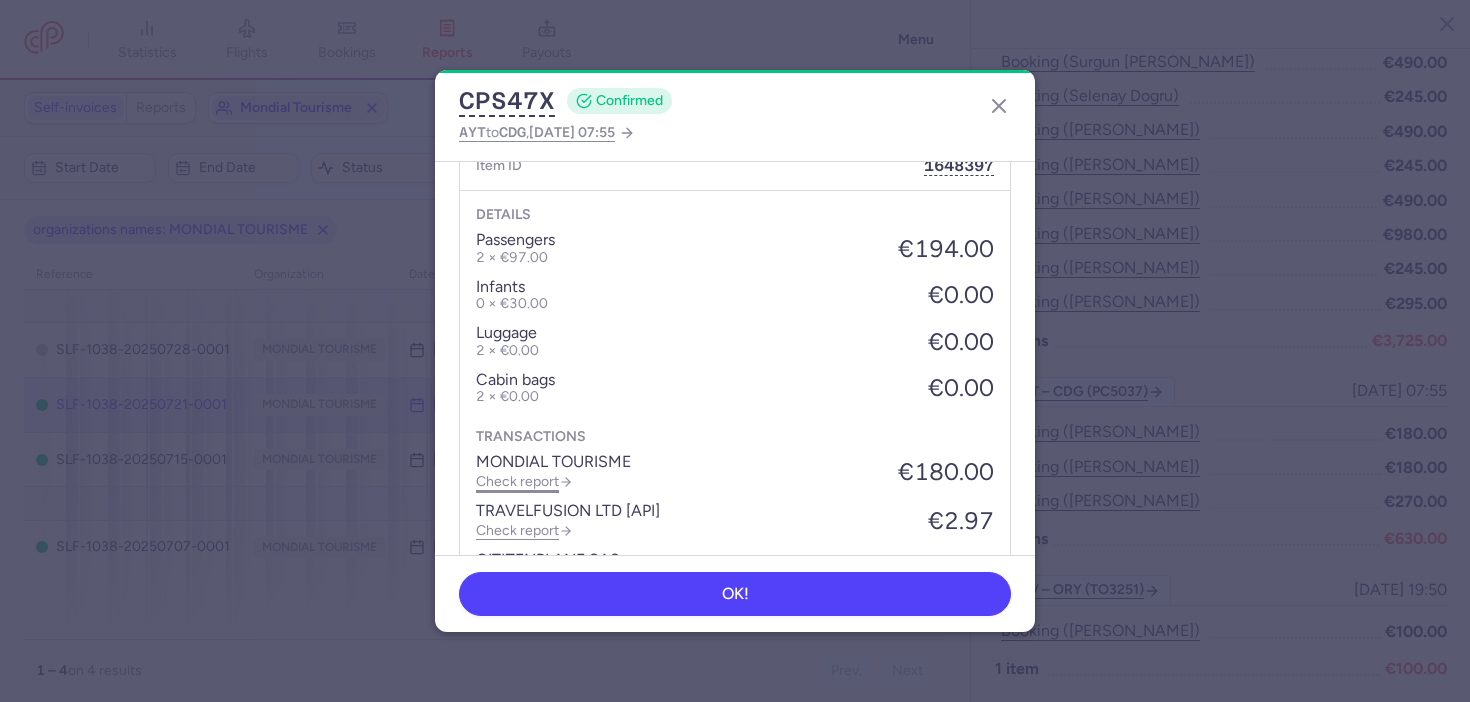 click on "Check report" 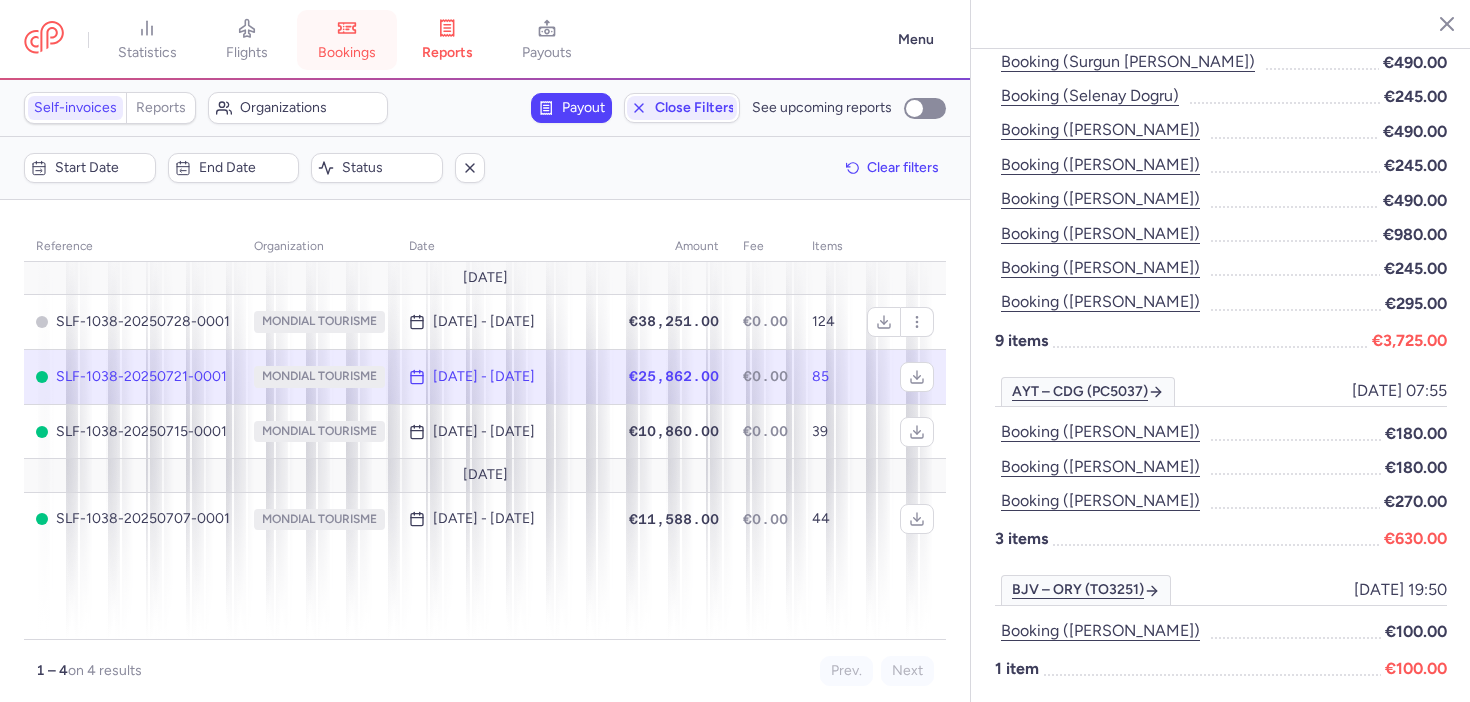 click on "bookings" at bounding box center [347, 40] 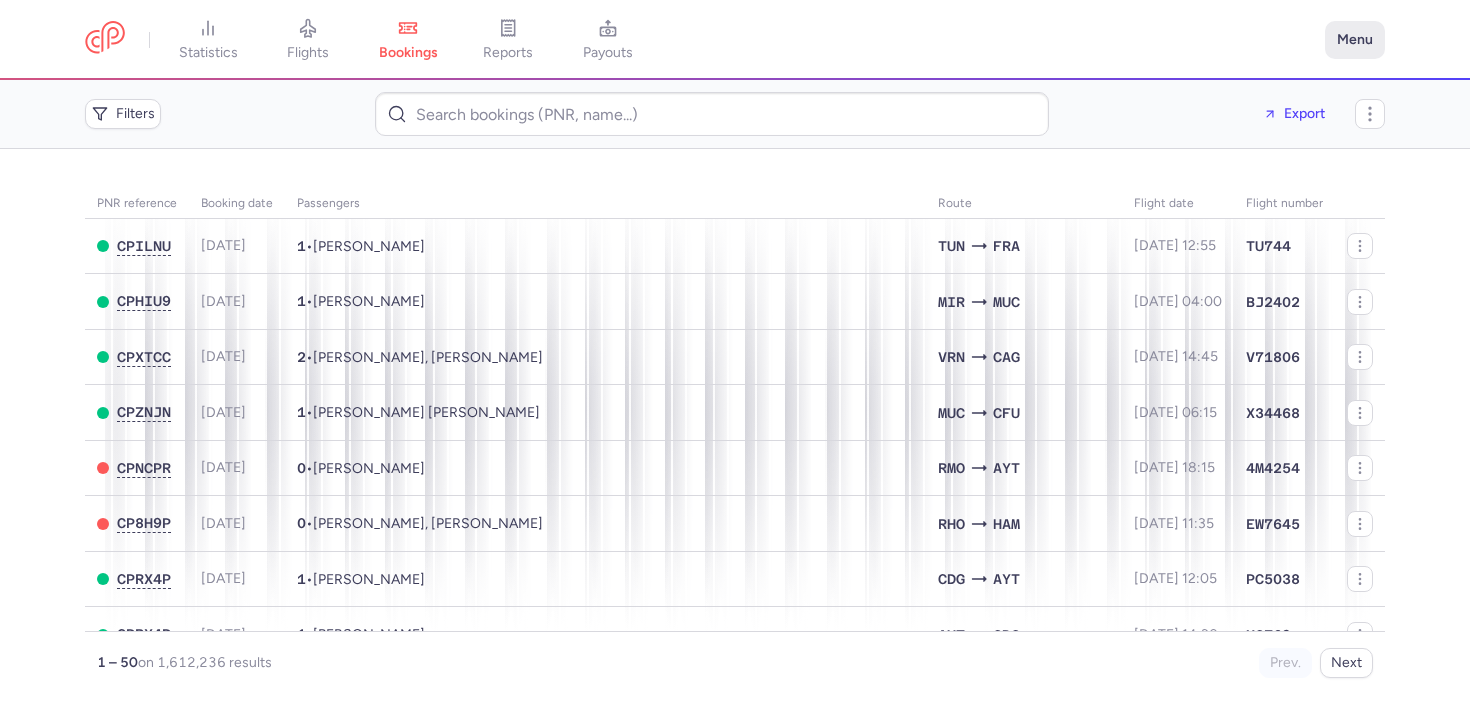 click on "Menu" at bounding box center (1355, 40) 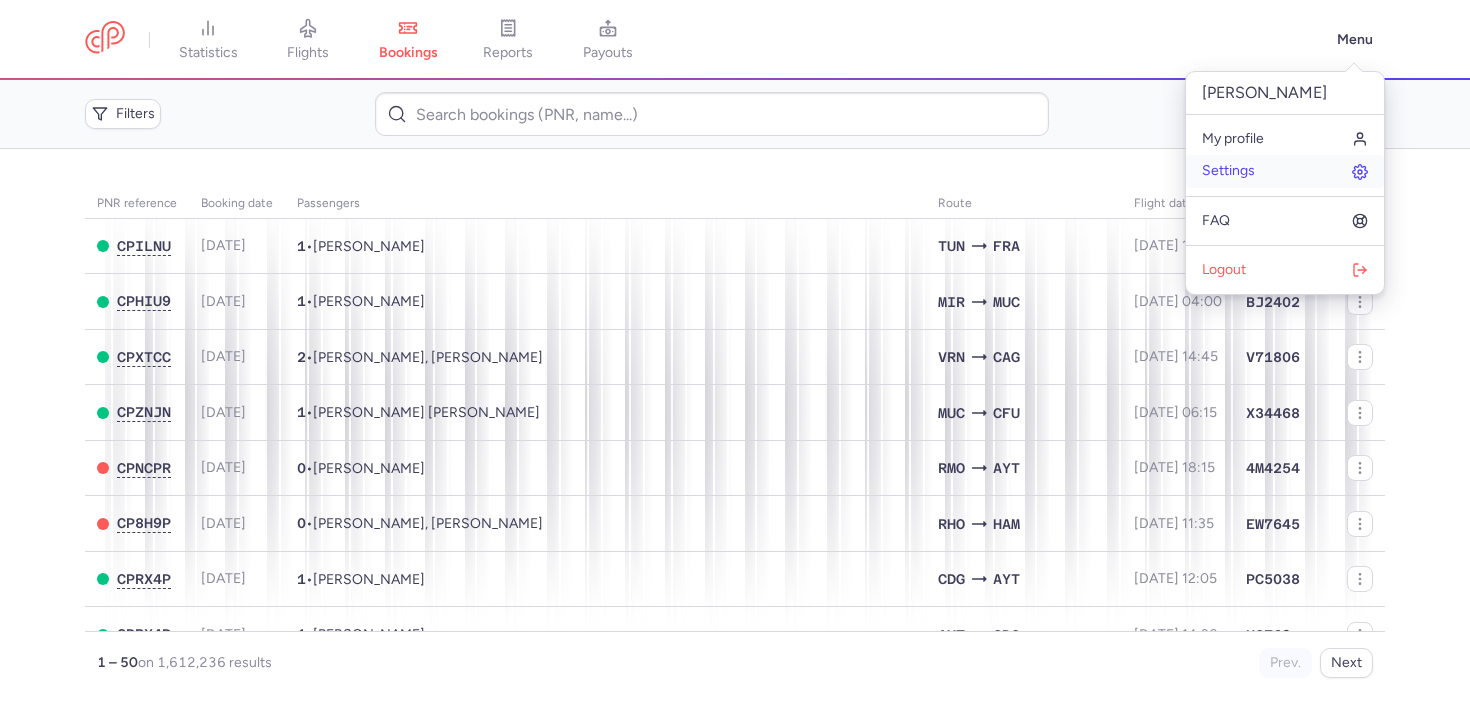 click on "Settings" at bounding box center (1285, 171) 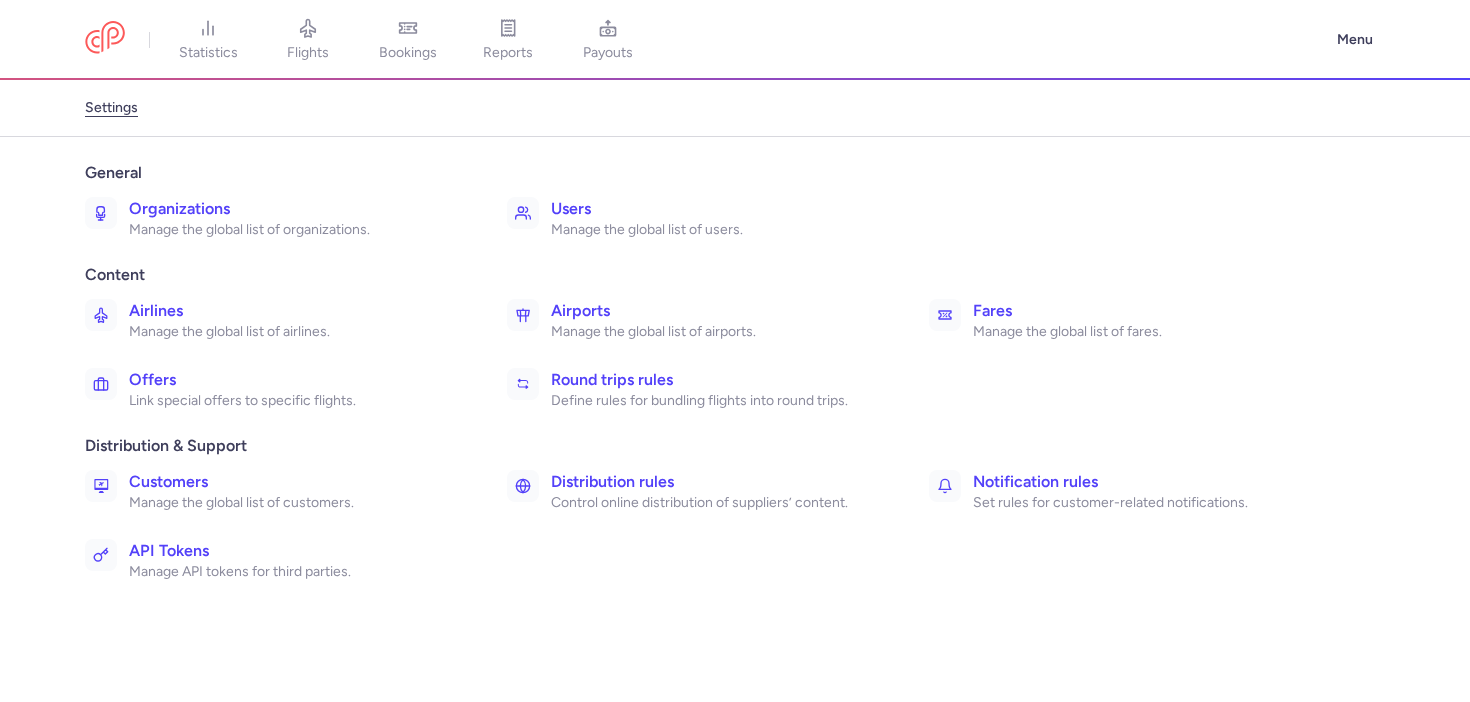 click on "Organizations Manage the global list of organizations." at bounding box center (282, 218) 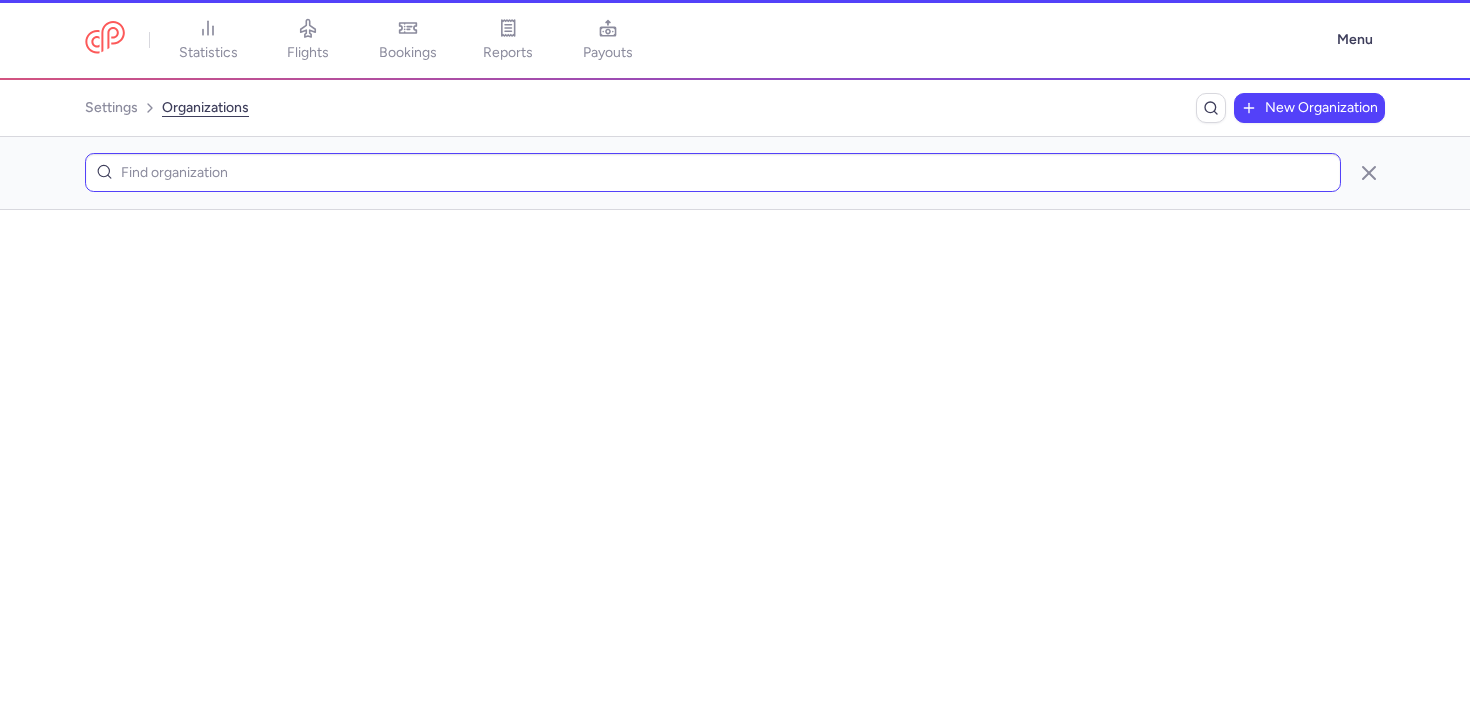 scroll, scrollTop: 0, scrollLeft: 0, axis: both 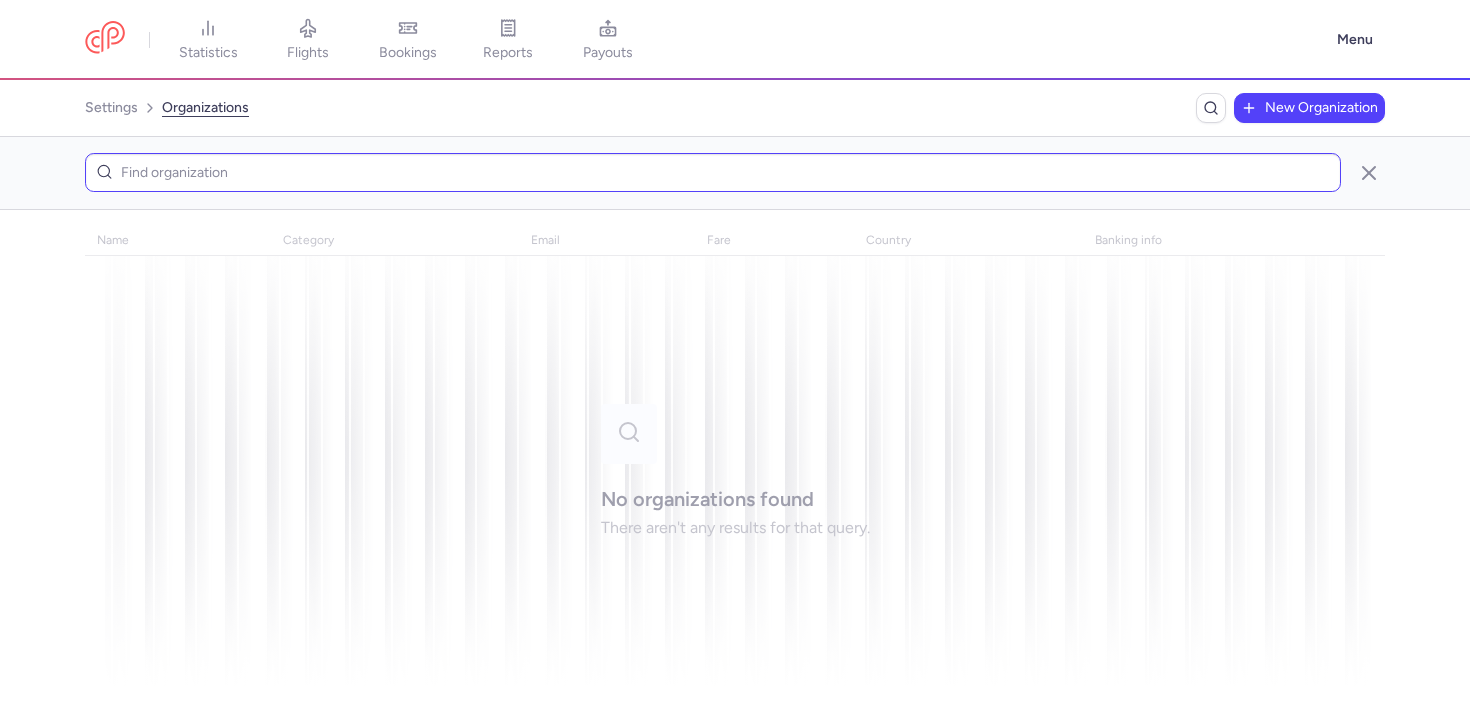 click at bounding box center (713, 172) 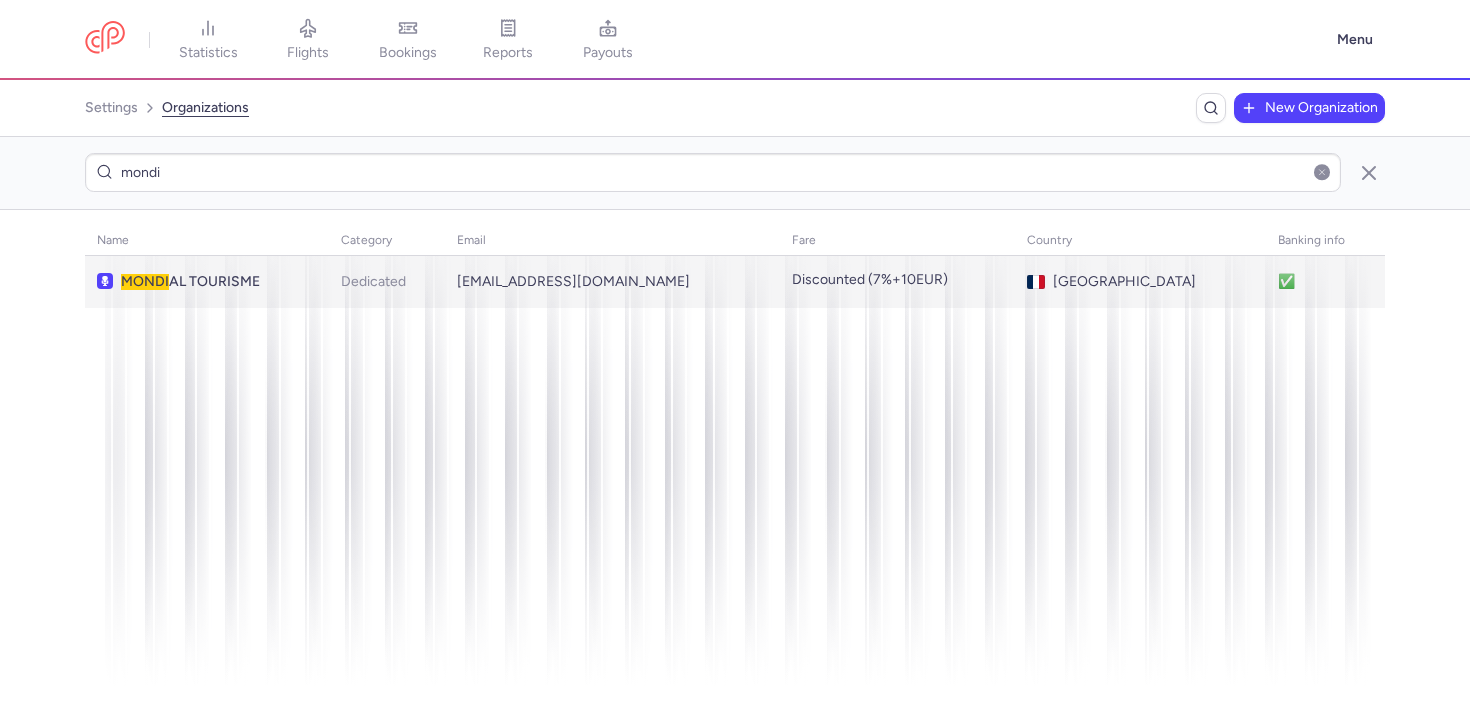 type on "mondi" 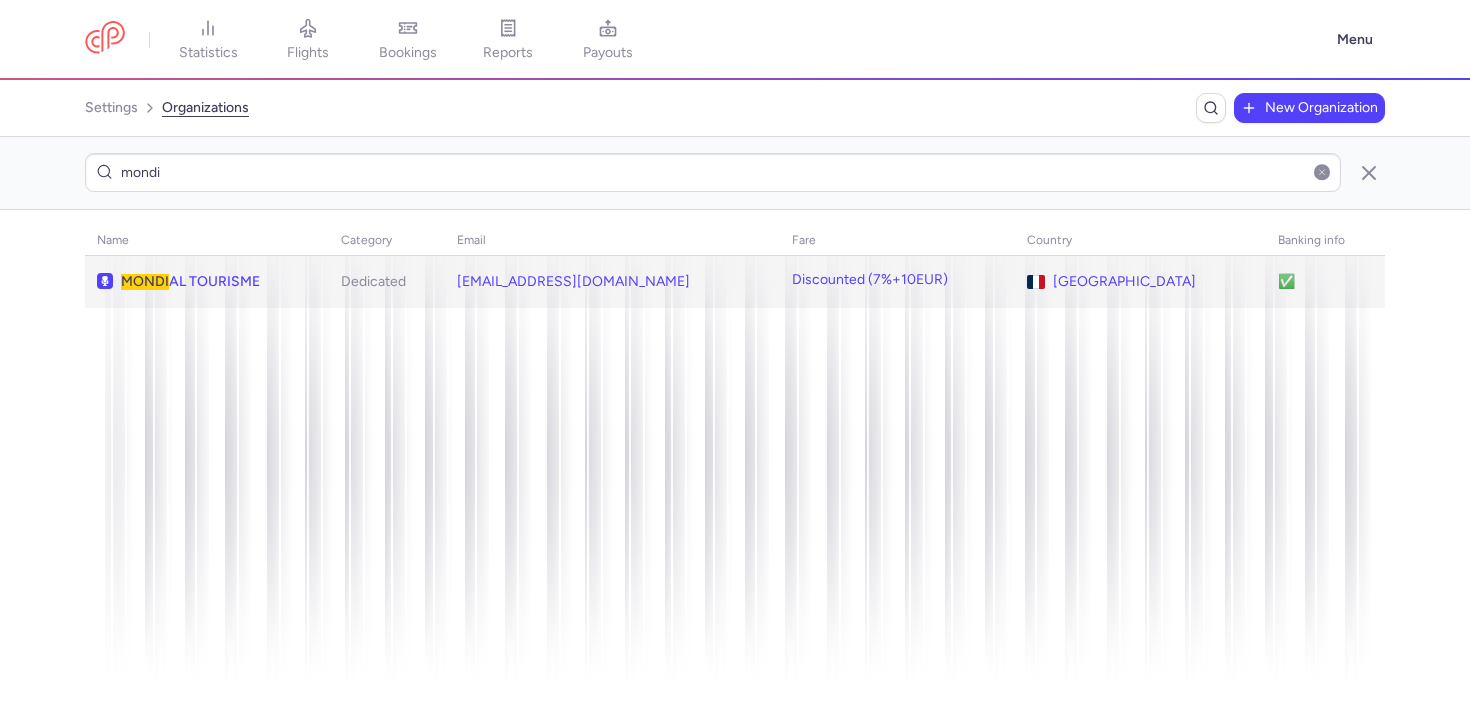 click on "MONDI AL TOURISME" 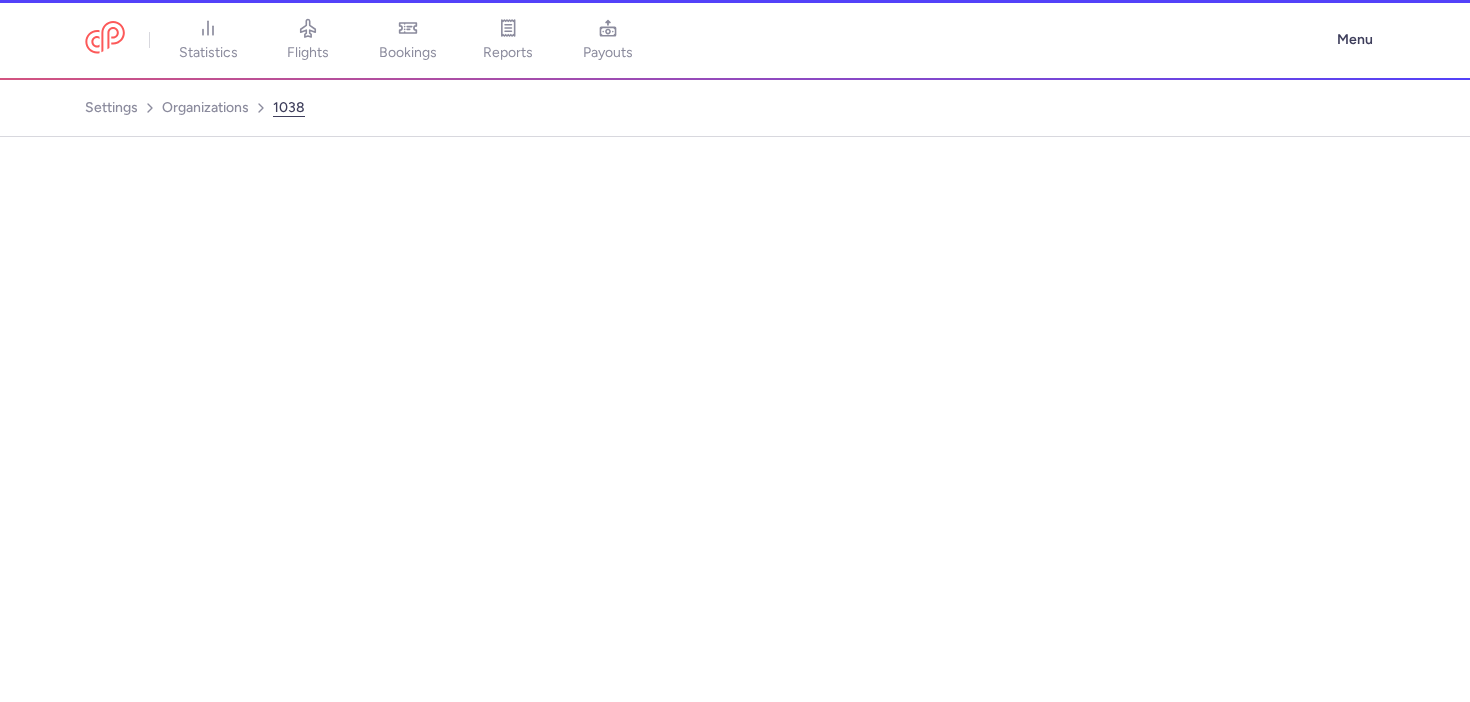 select on "DEDICATED" 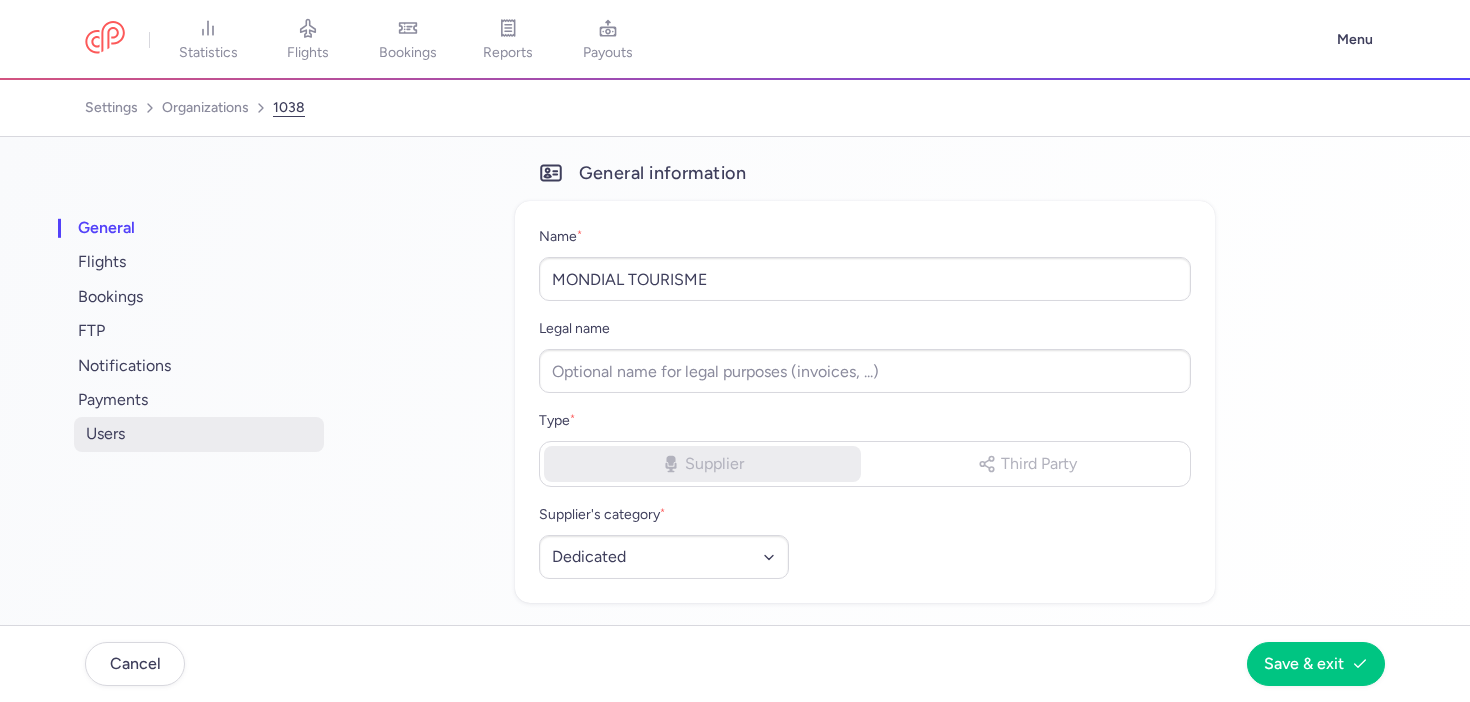 click on "users" at bounding box center [199, 434] 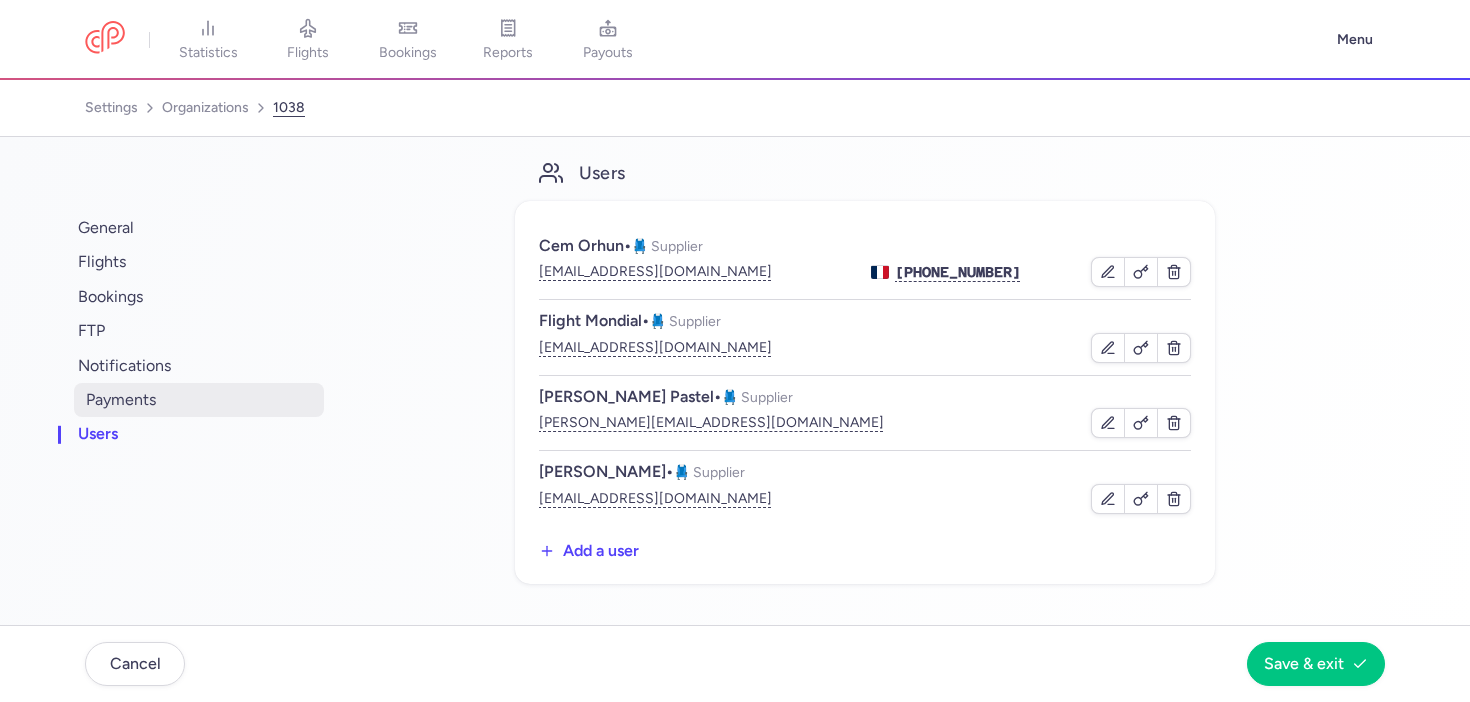 click on "payments" at bounding box center [199, 400] 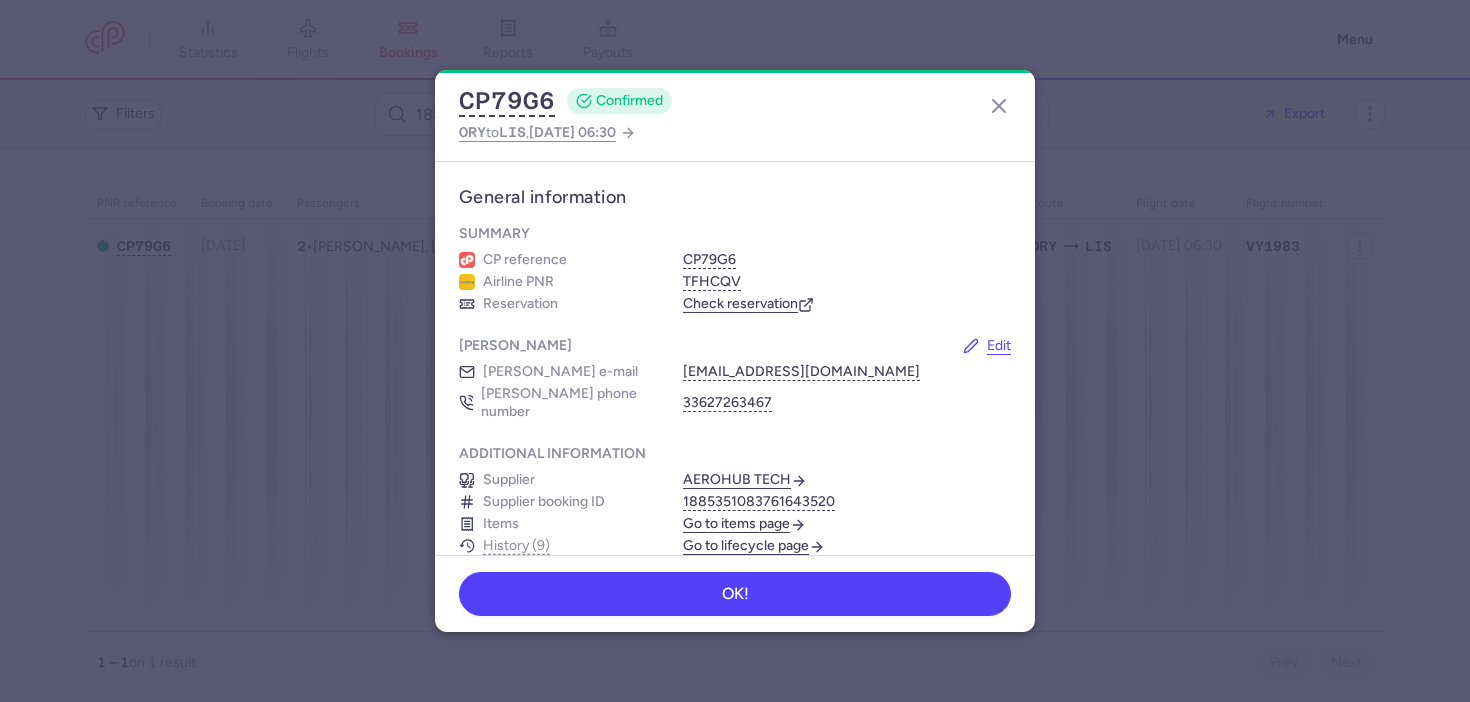 scroll, scrollTop: 0, scrollLeft: 0, axis: both 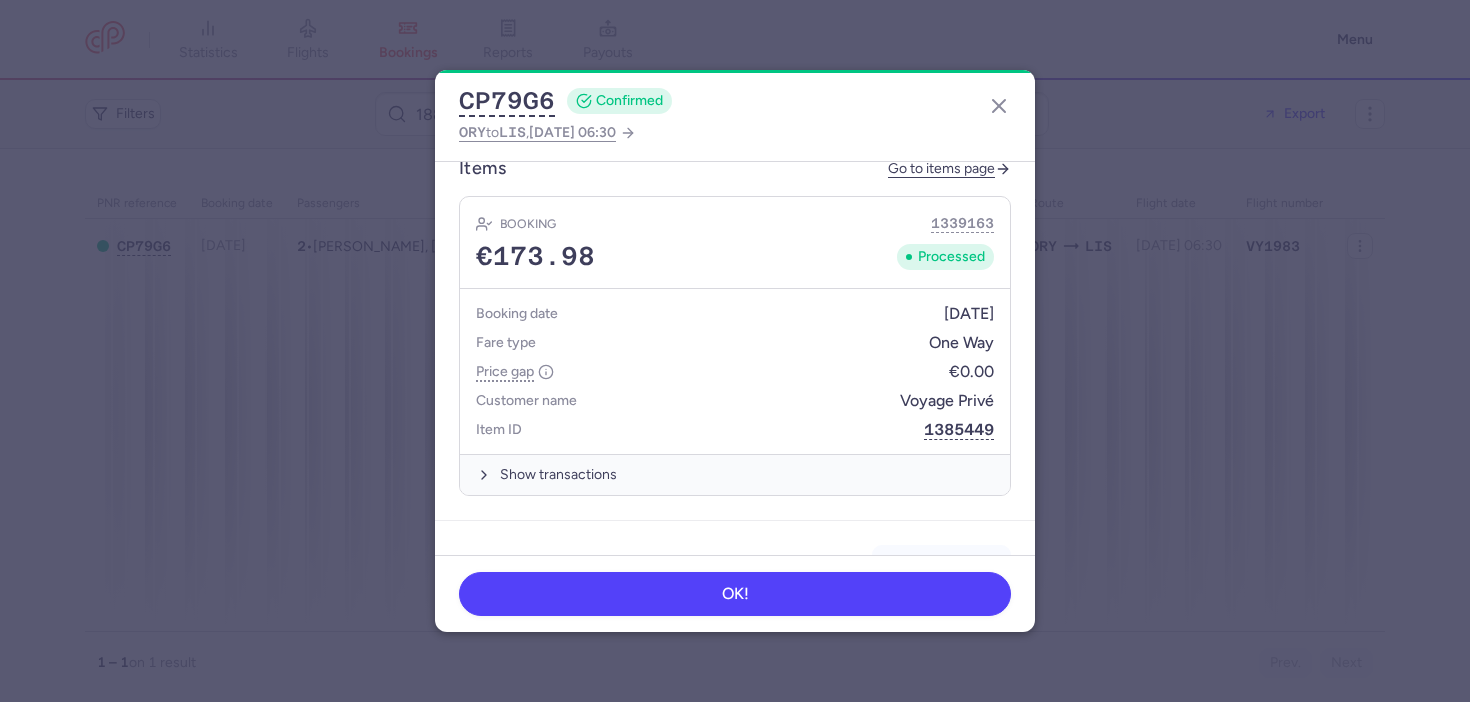 type 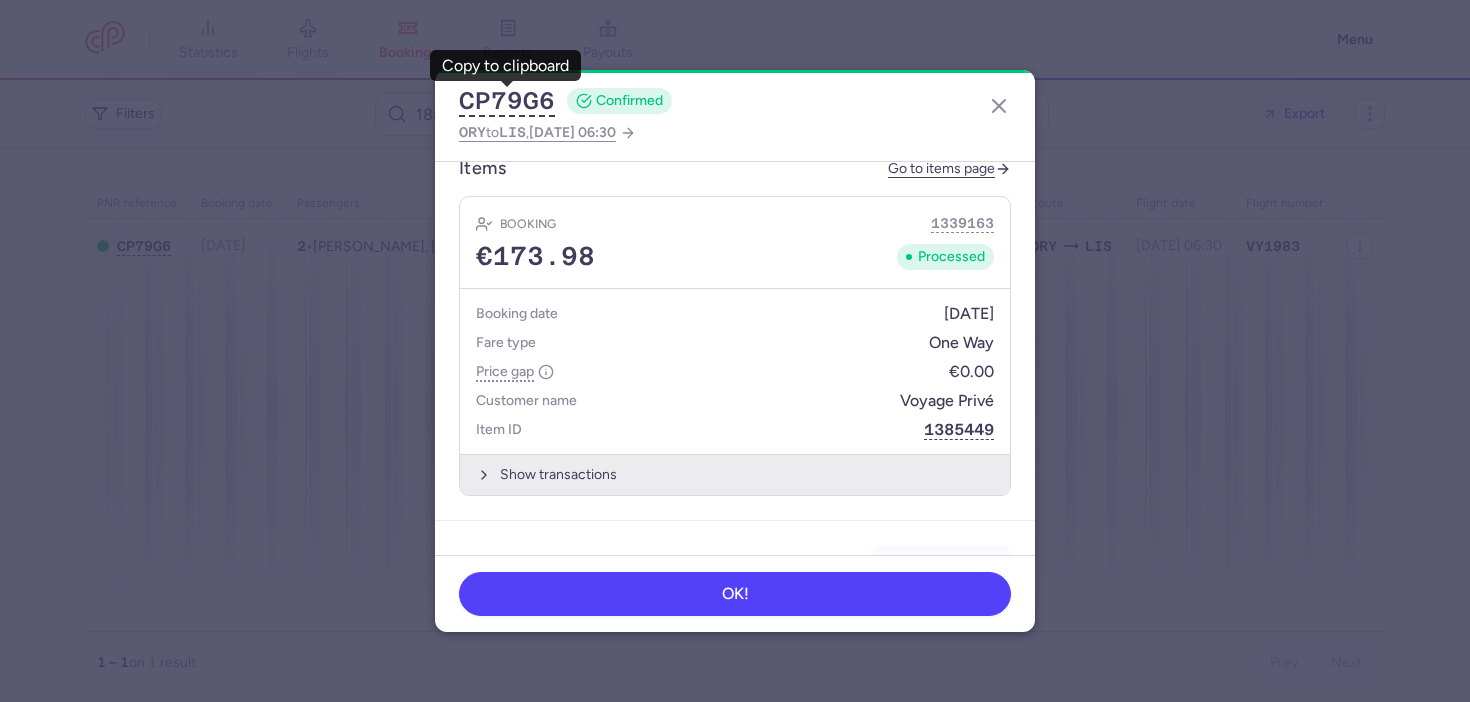click on "Show transactions" at bounding box center [735, 474] 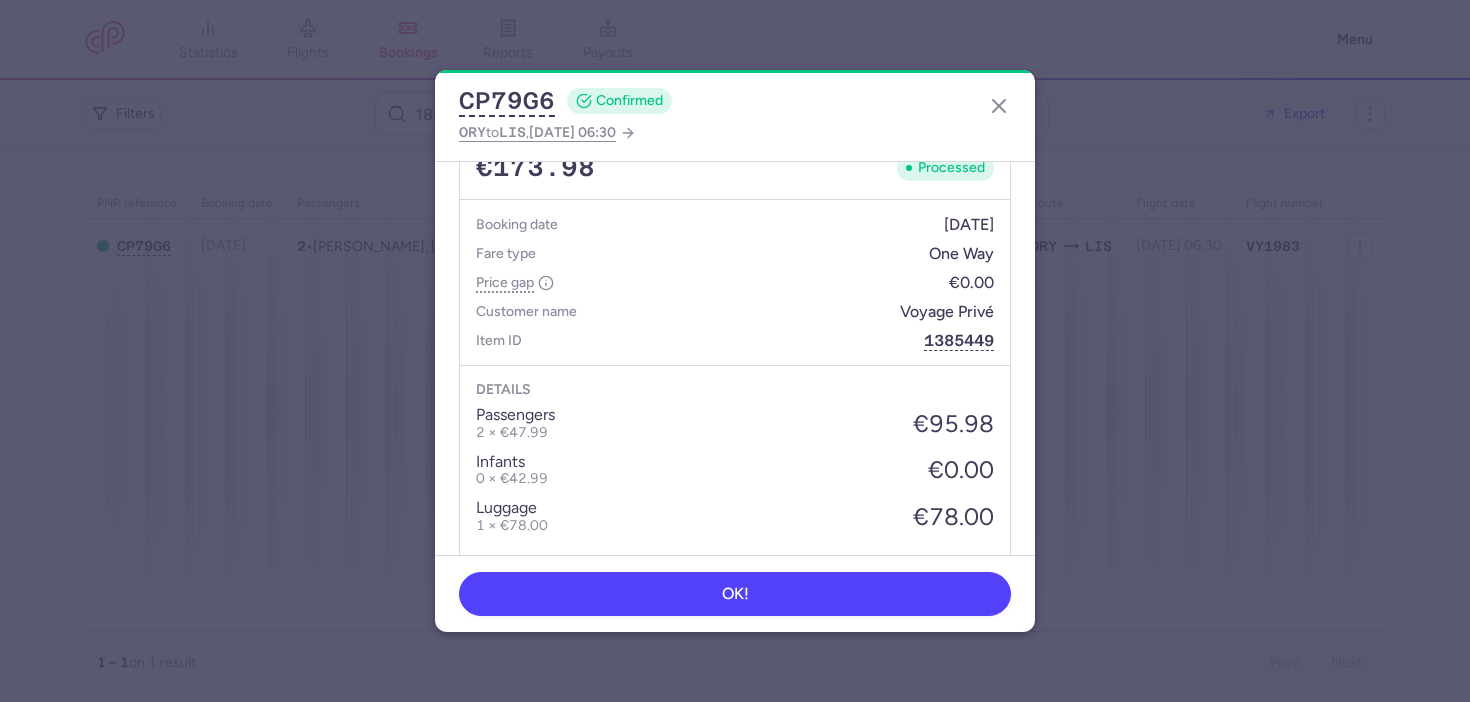 scroll, scrollTop: 1183, scrollLeft: 0, axis: vertical 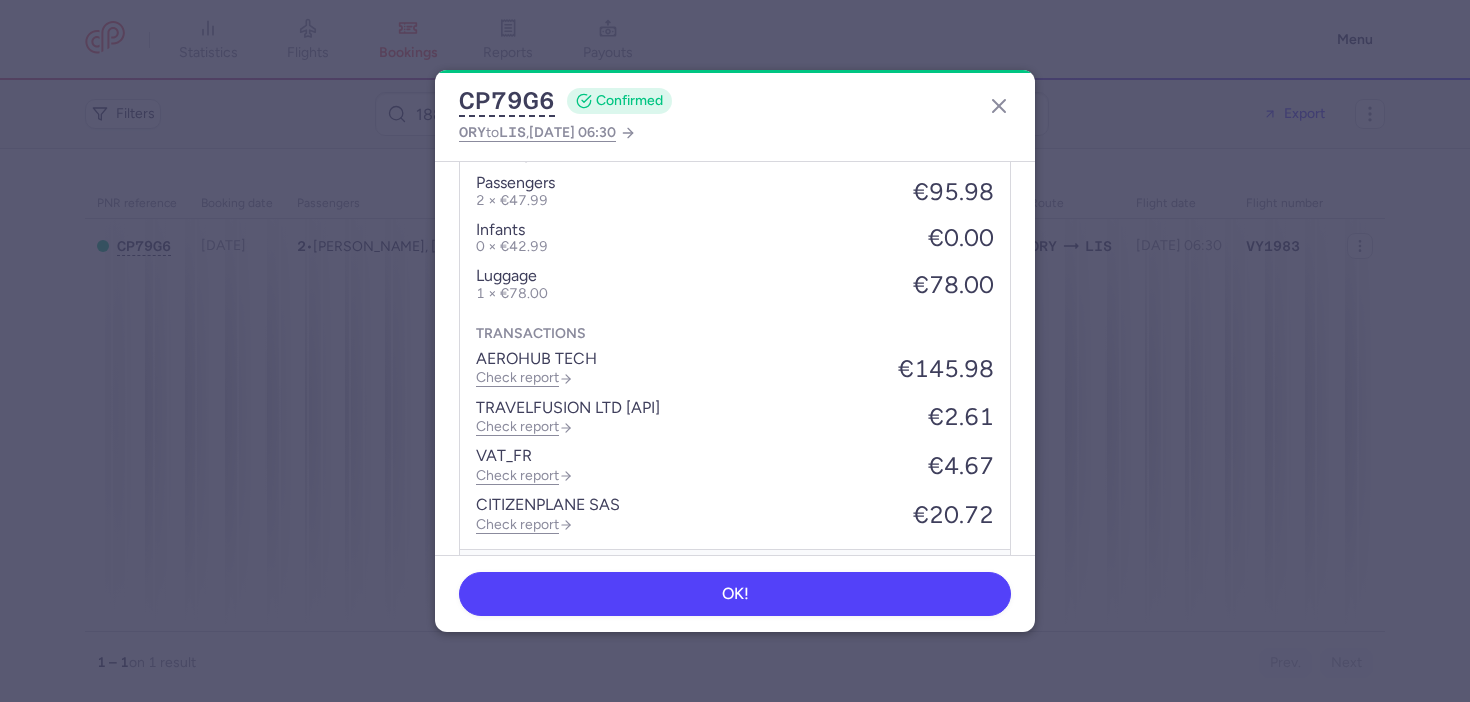type 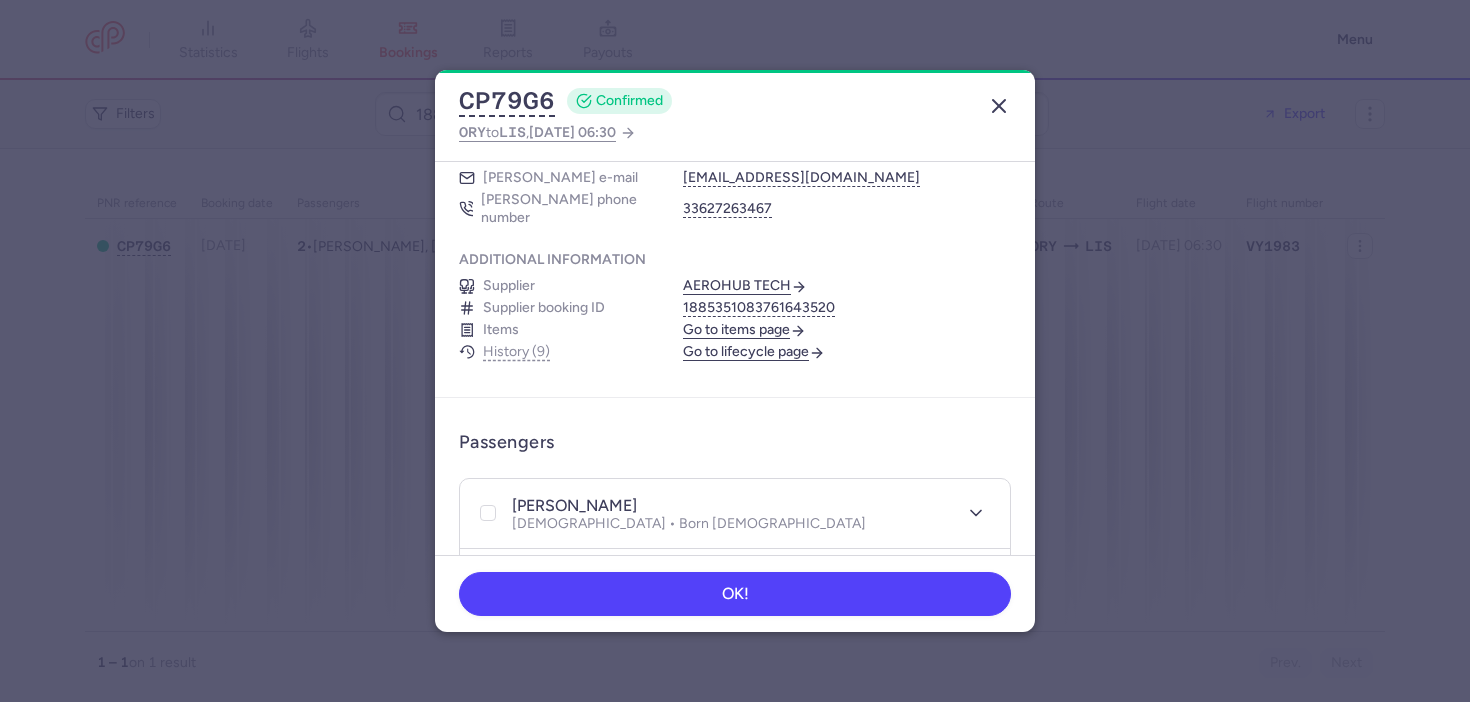 click 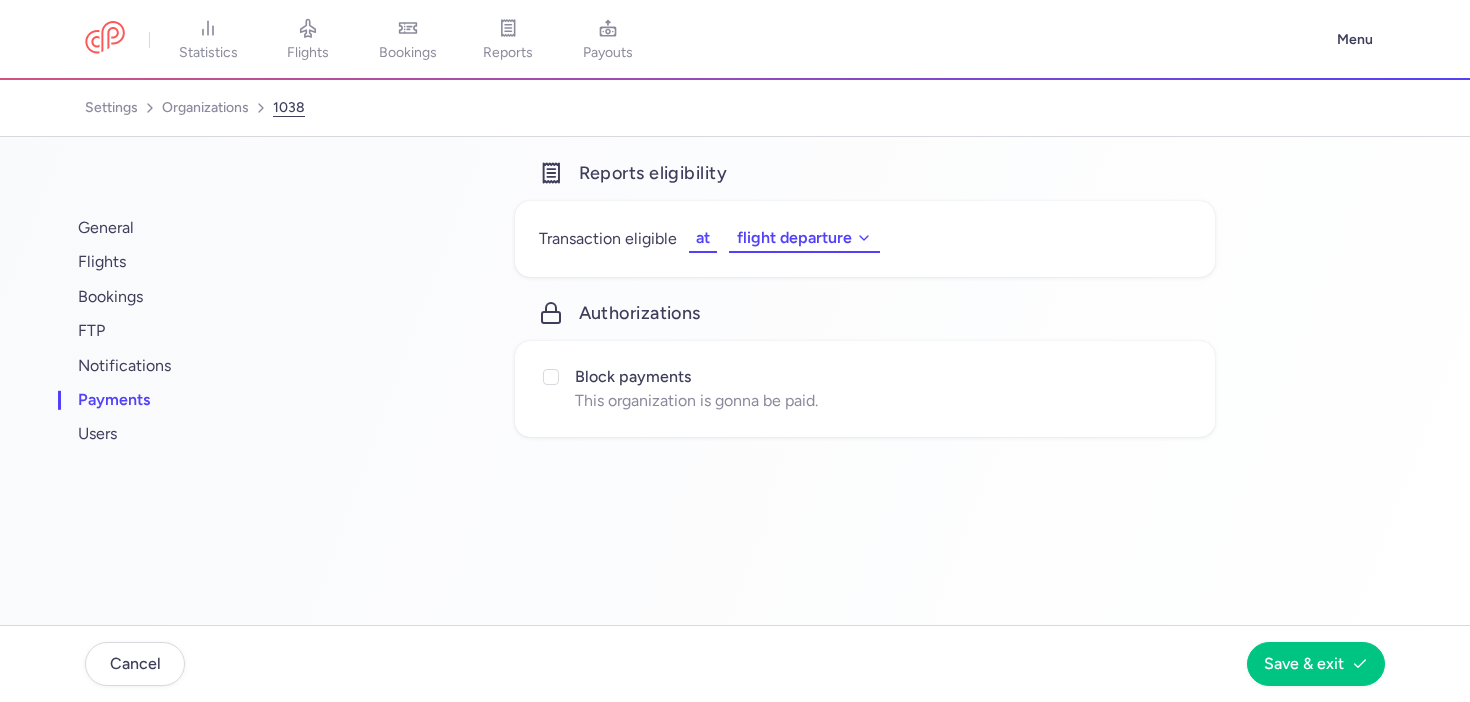 scroll, scrollTop: 0, scrollLeft: 0, axis: both 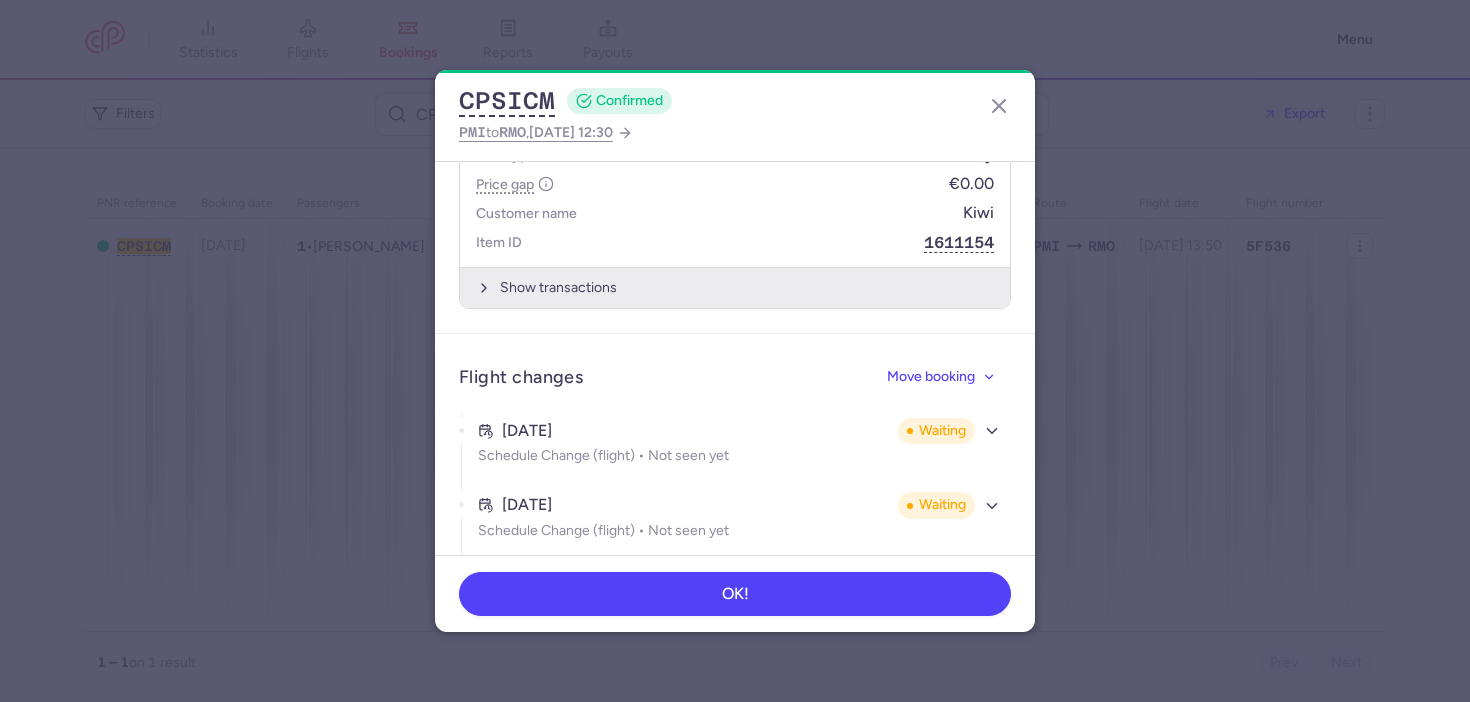 click on "Show transactions" at bounding box center [735, 287] 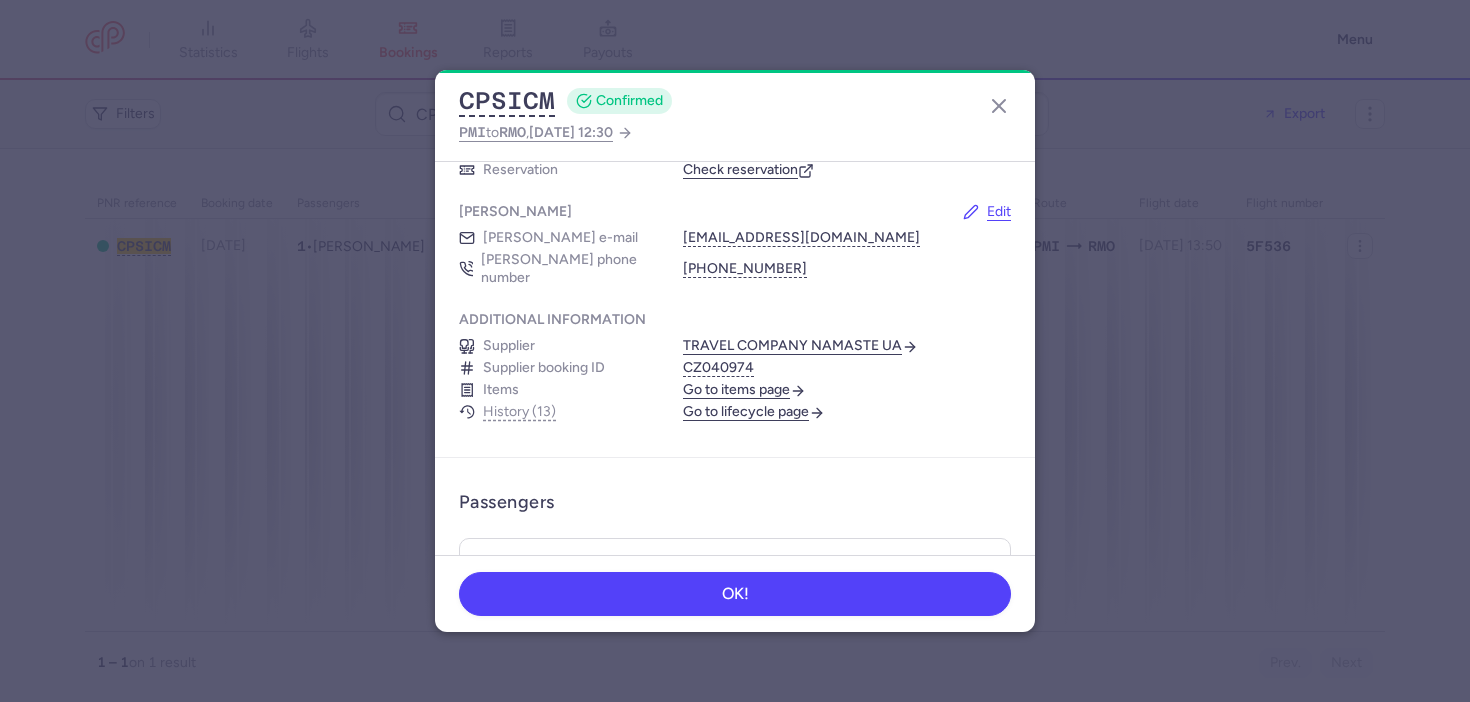 scroll, scrollTop: 0, scrollLeft: 0, axis: both 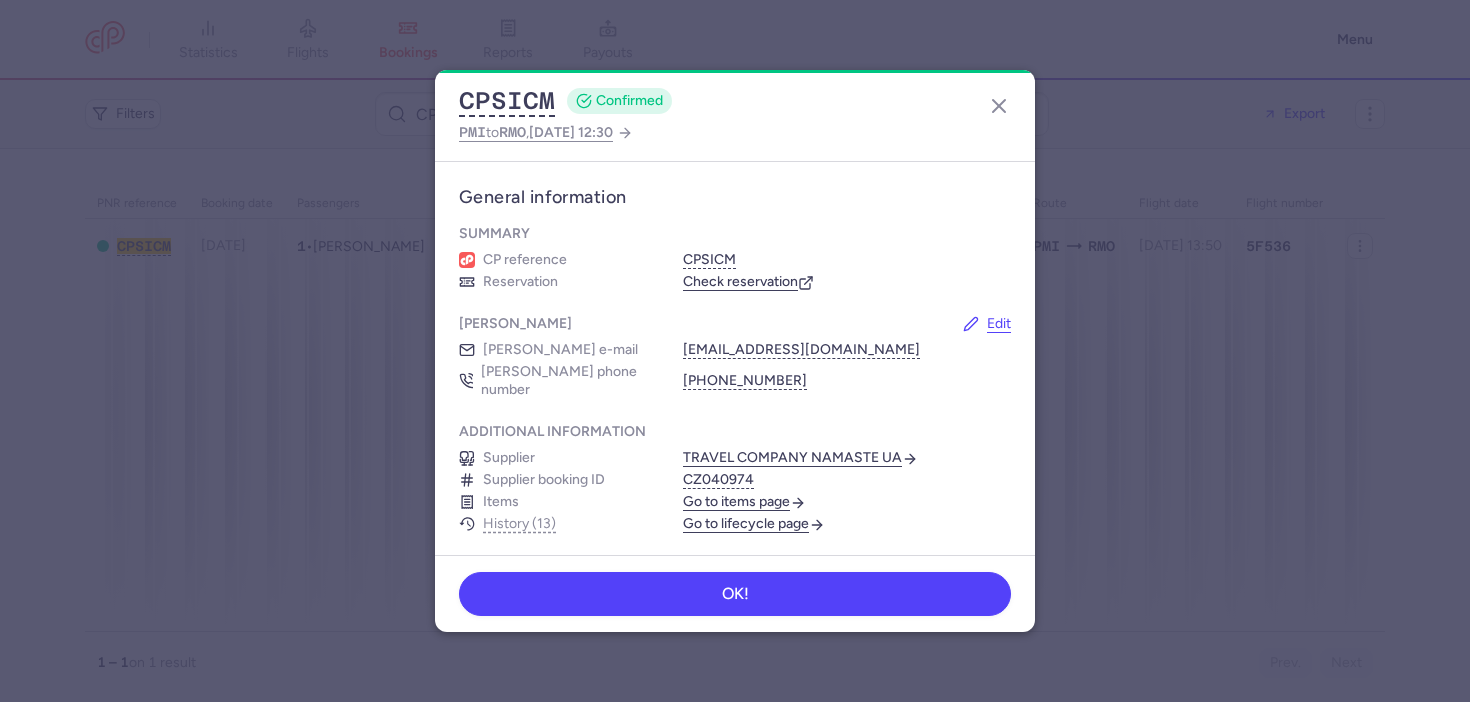 click on "Go to lifecycle page" at bounding box center [754, 524] 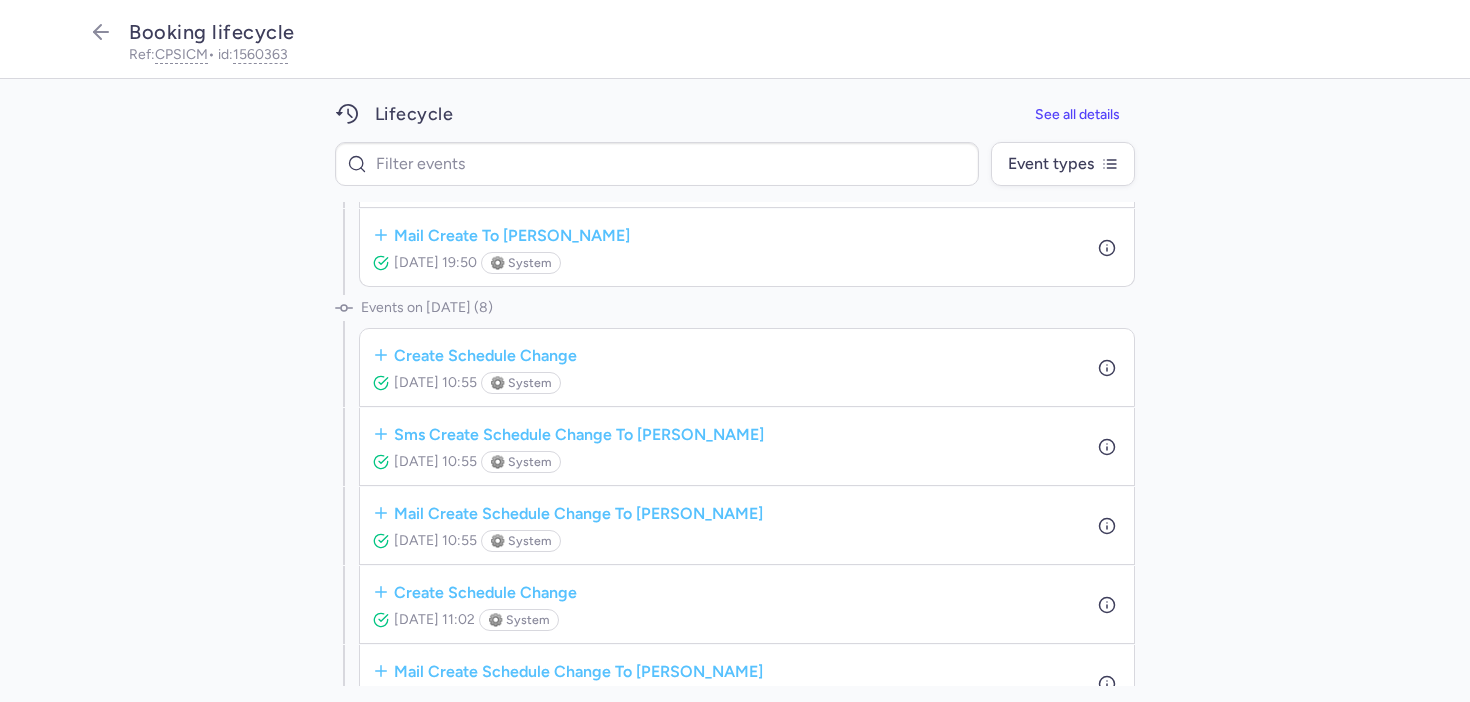 scroll, scrollTop: 624, scrollLeft: 0, axis: vertical 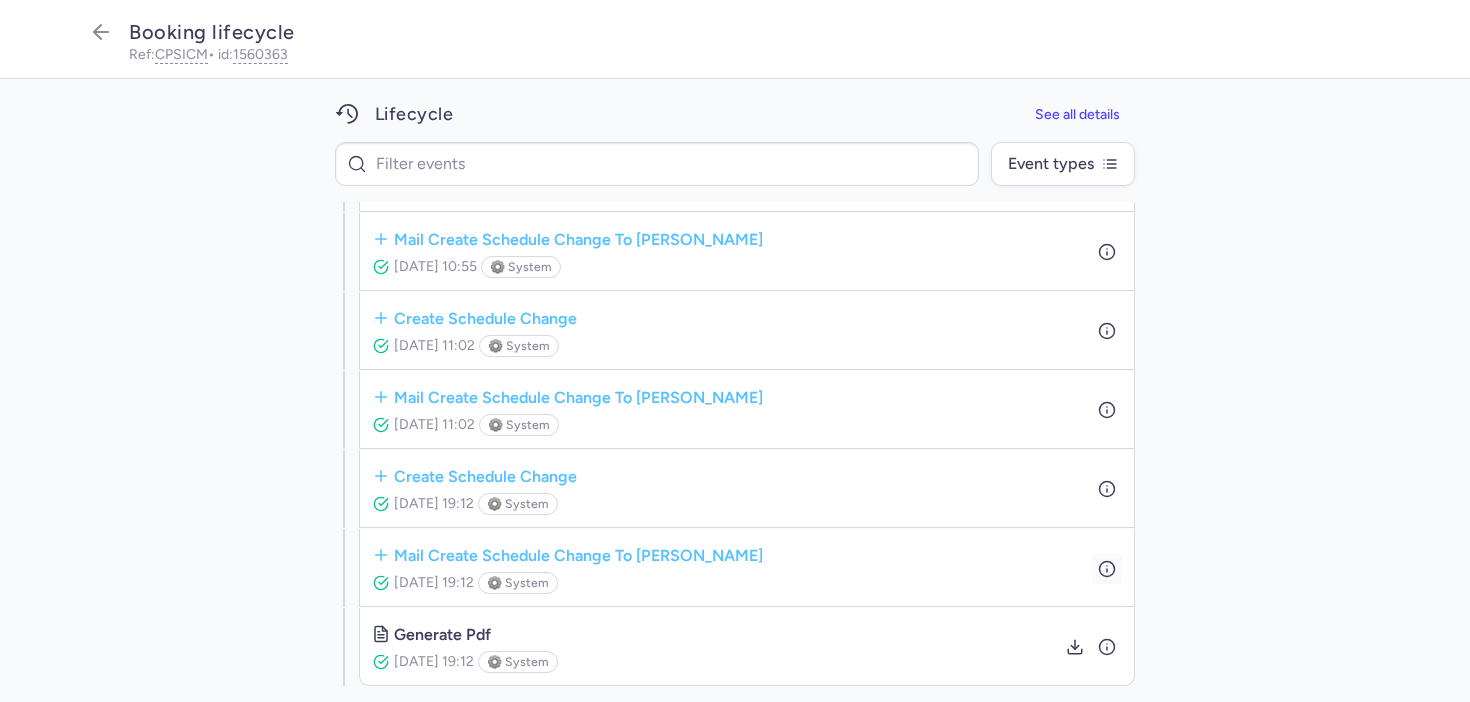 click 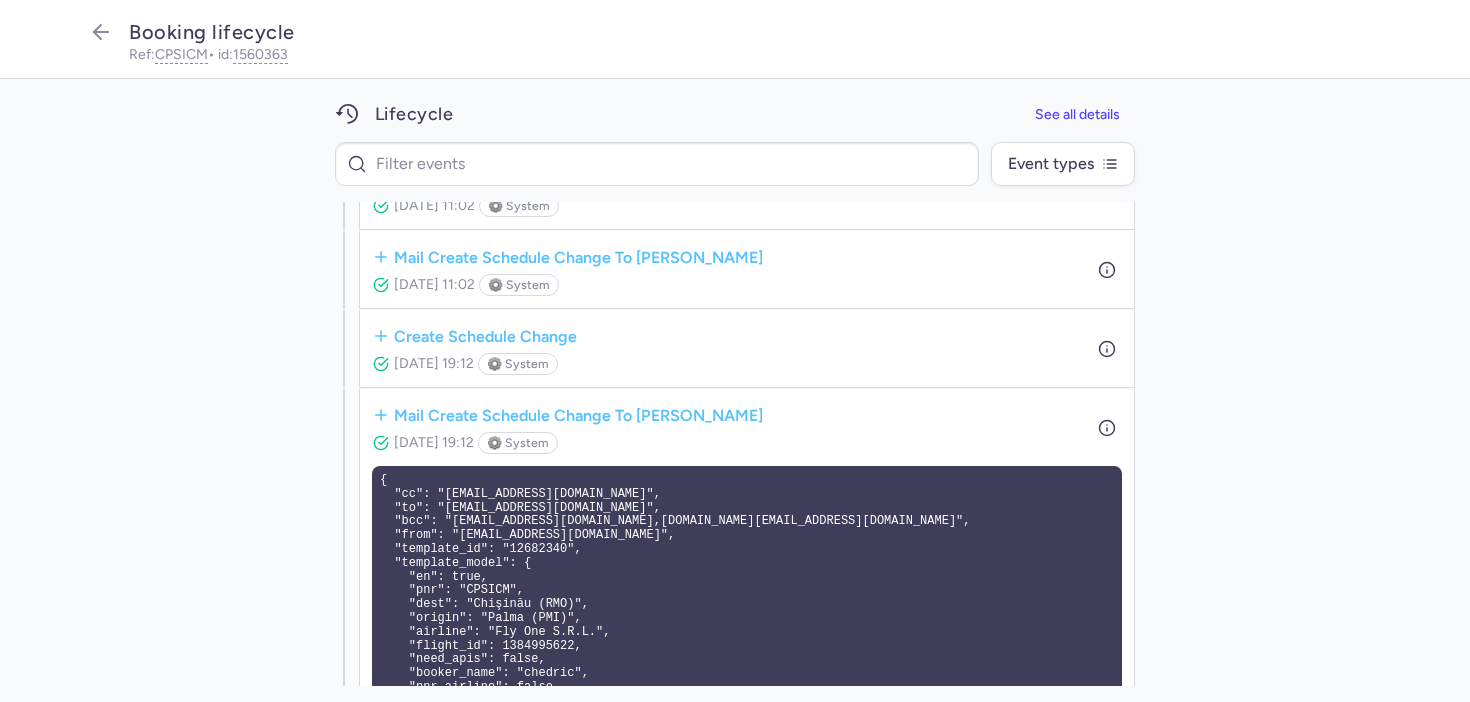 scroll, scrollTop: 803, scrollLeft: 0, axis: vertical 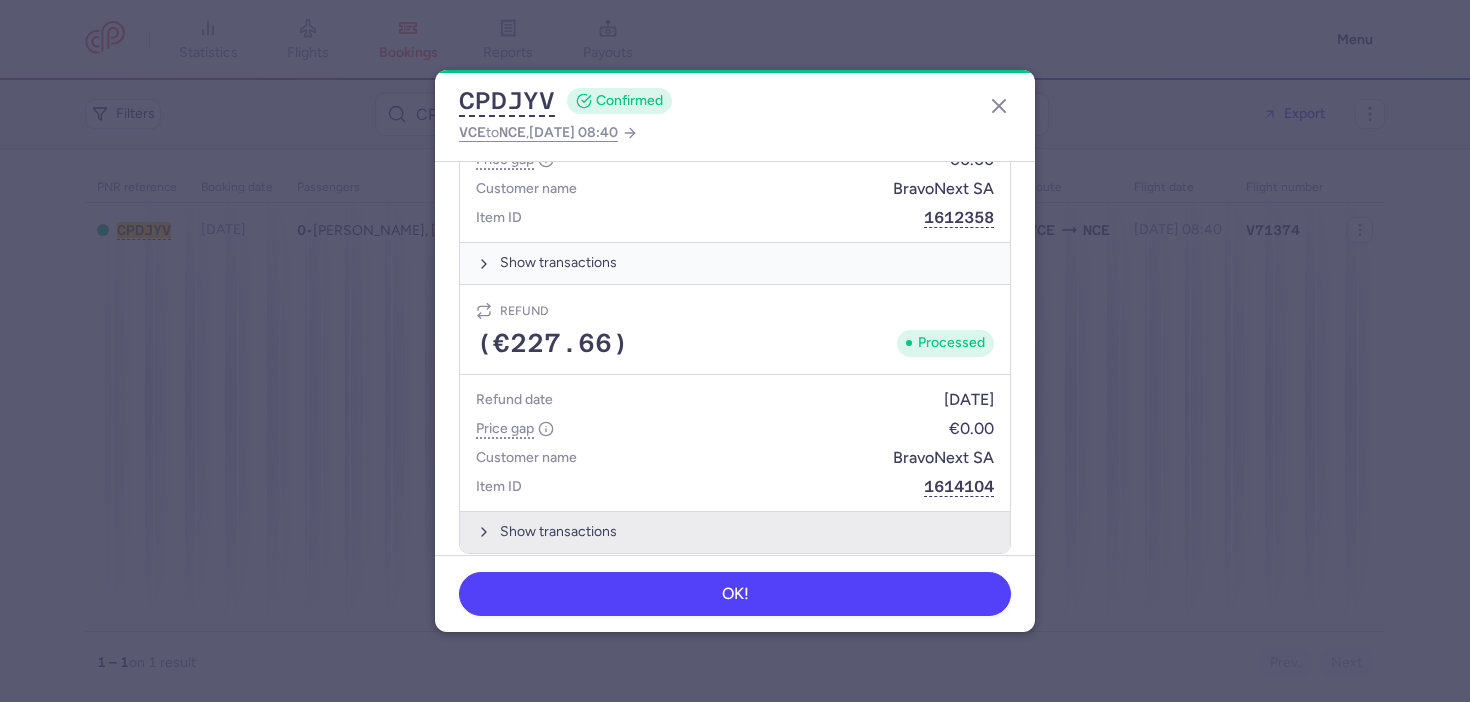 drag, startPoint x: 563, startPoint y: 460, endPoint x: 566, endPoint y: 481, distance: 21.213203 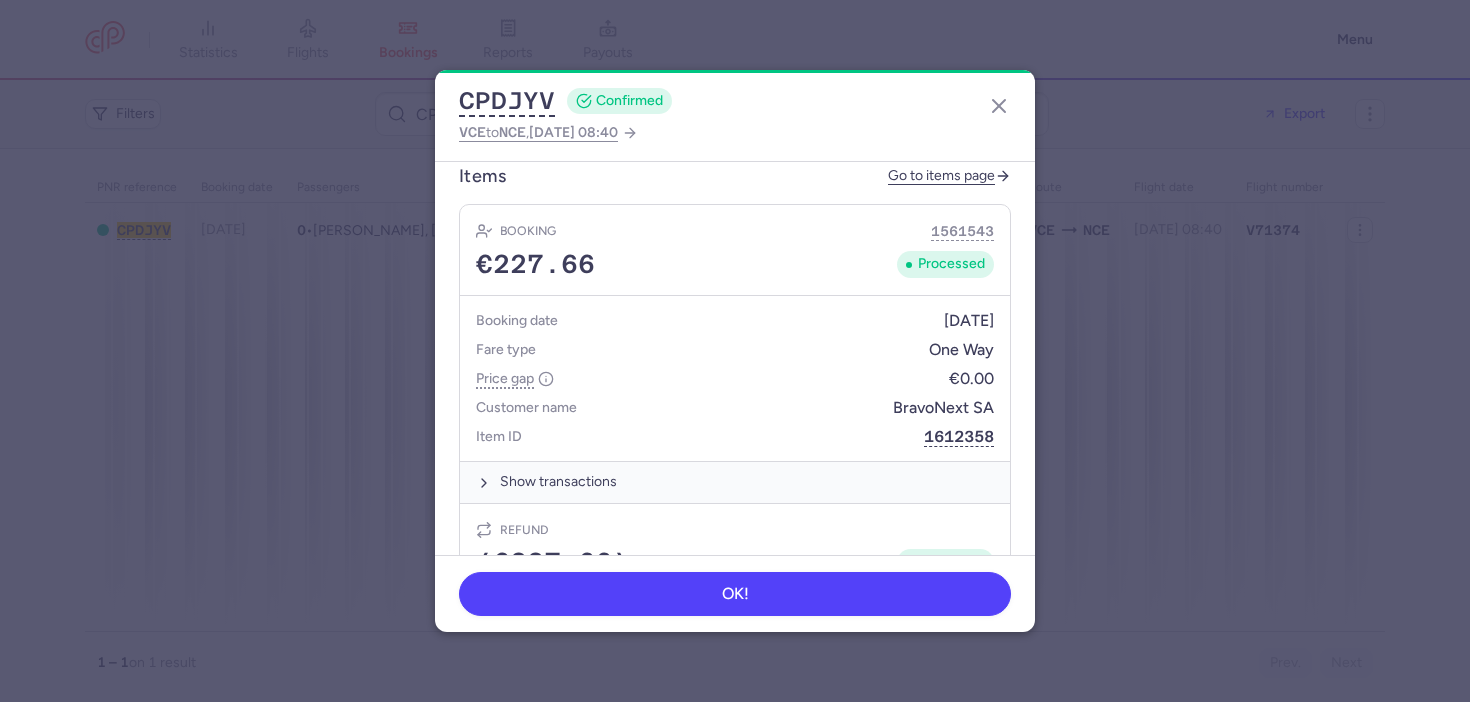 scroll, scrollTop: 912, scrollLeft: 0, axis: vertical 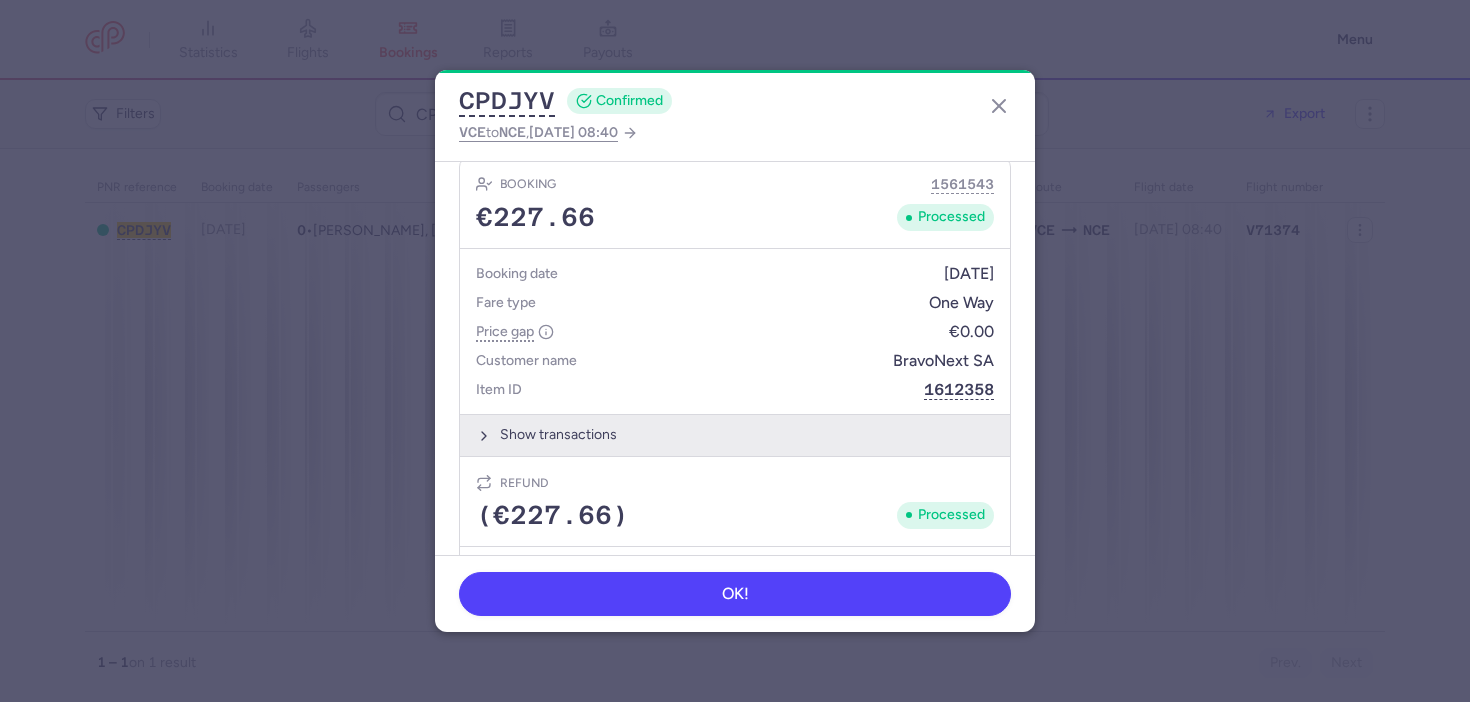 click on "Show transactions" at bounding box center (735, 434) 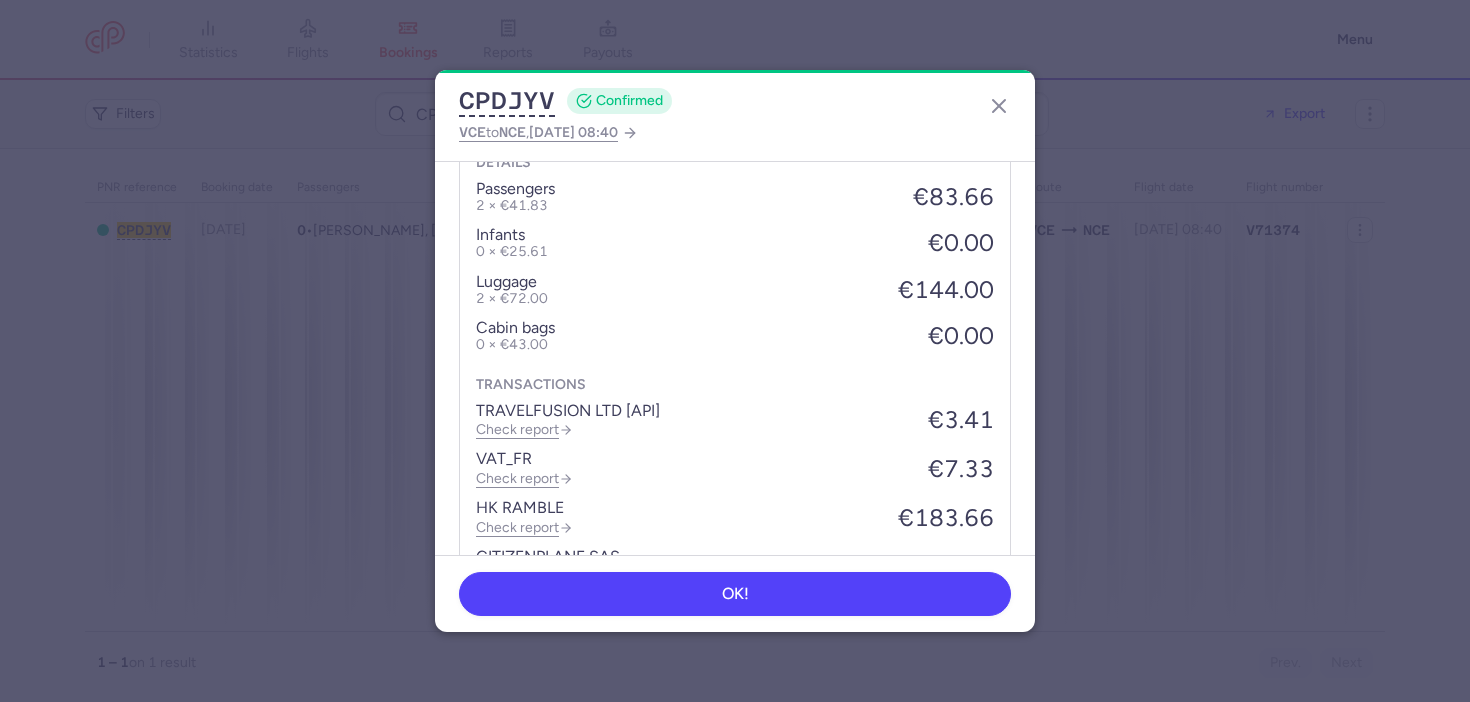 scroll, scrollTop: 1212, scrollLeft: 0, axis: vertical 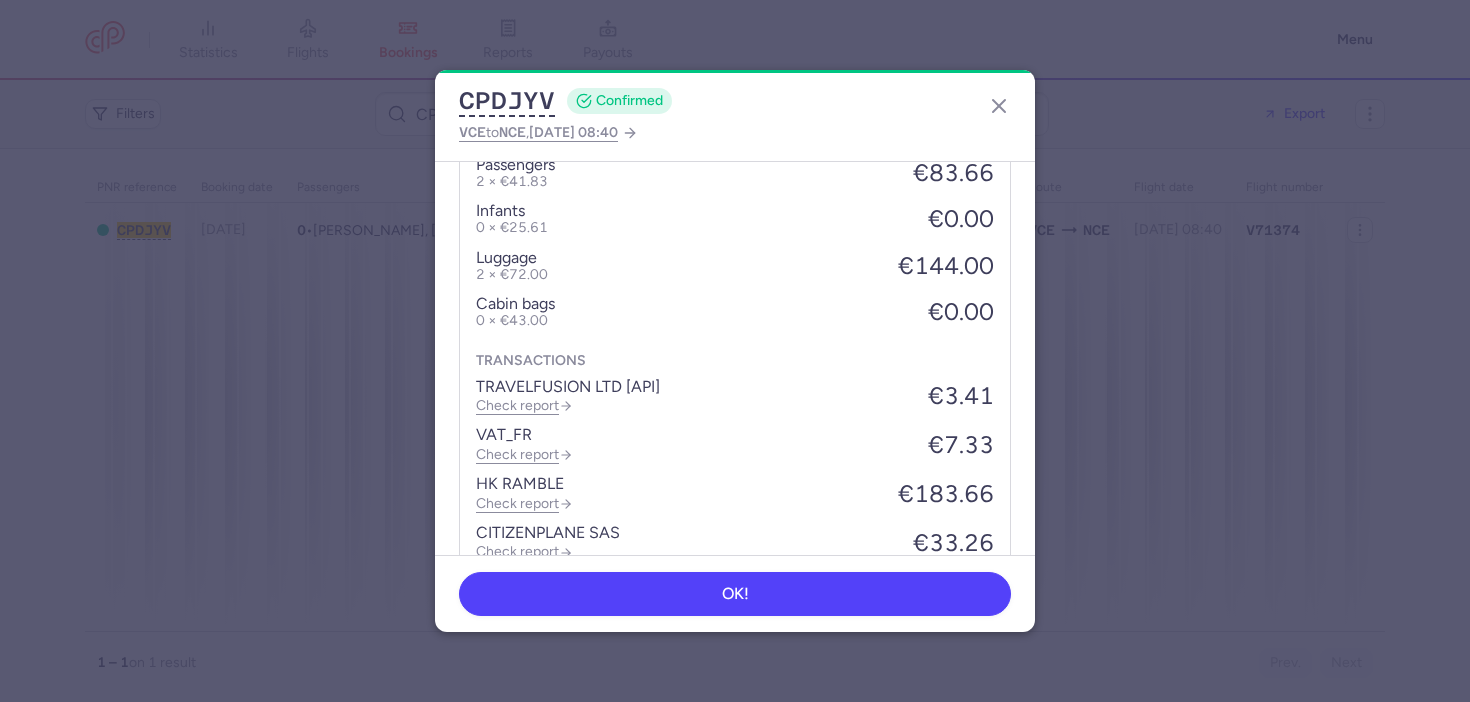 type 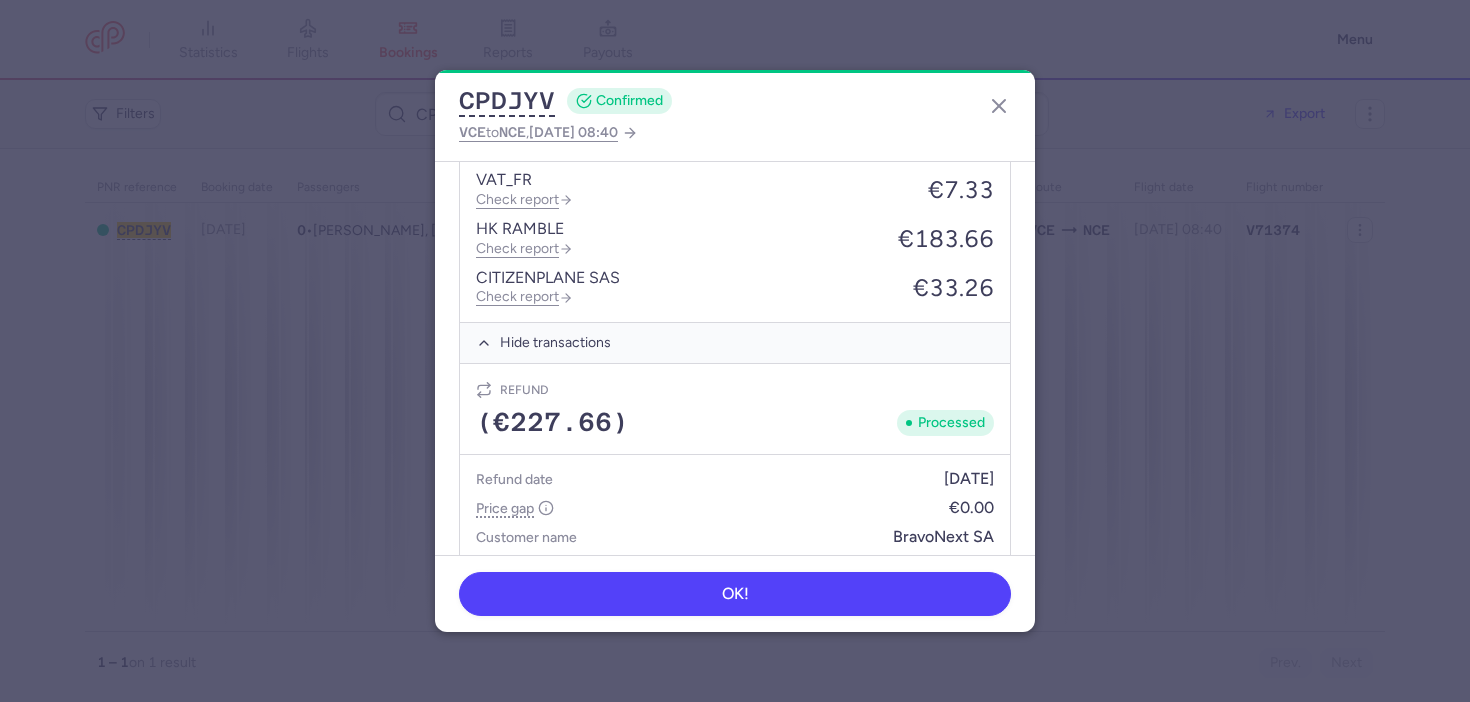 scroll, scrollTop: 1207, scrollLeft: 0, axis: vertical 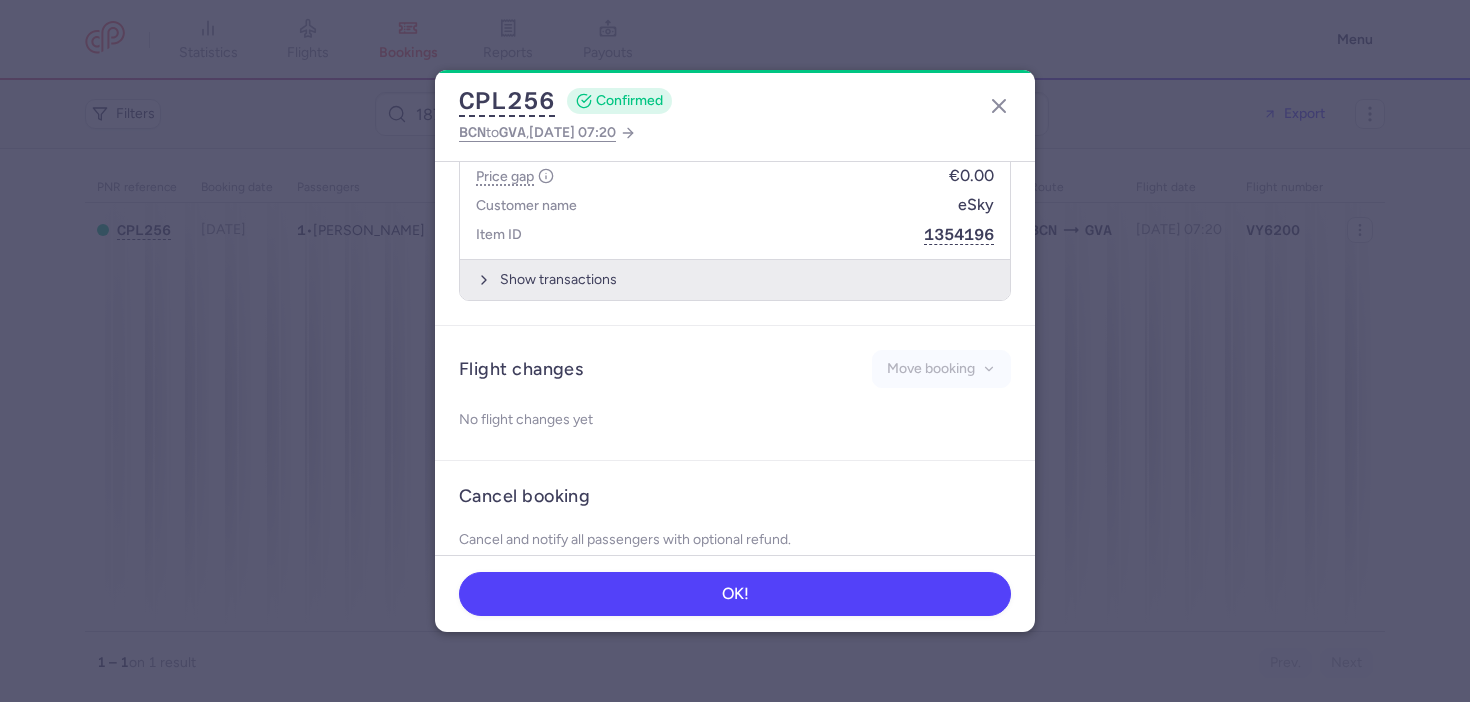 click on "Show transactions" at bounding box center (735, 279) 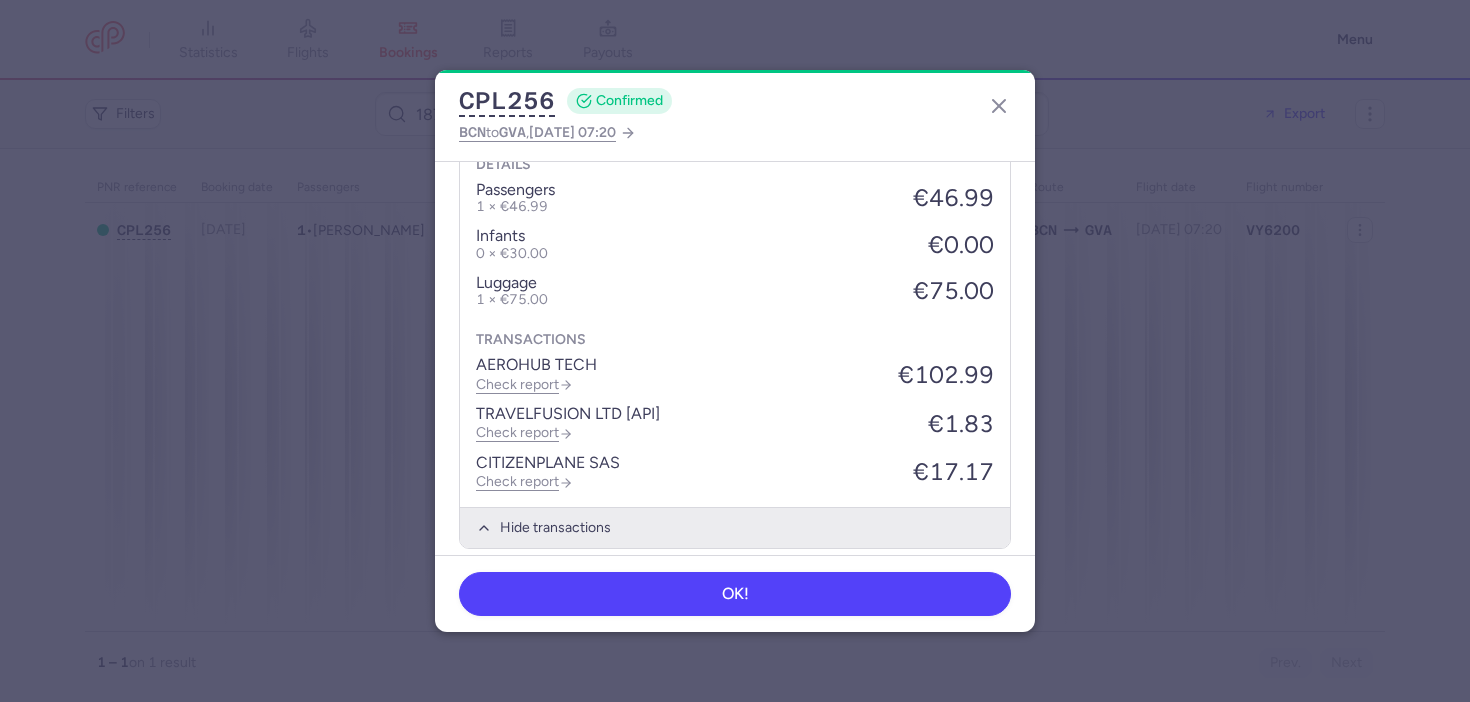 scroll, scrollTop: 1091, scrollLeft: 0, axis: vertical 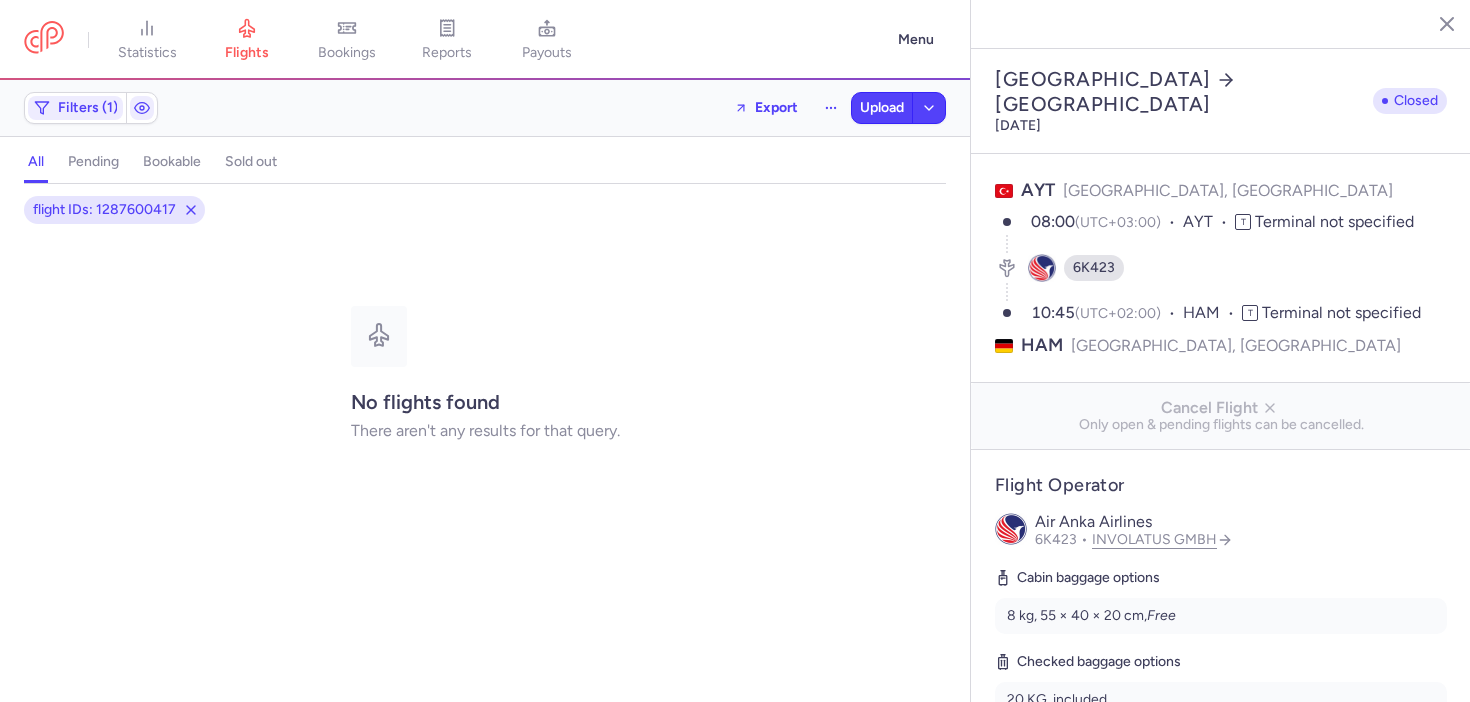 select on "days" 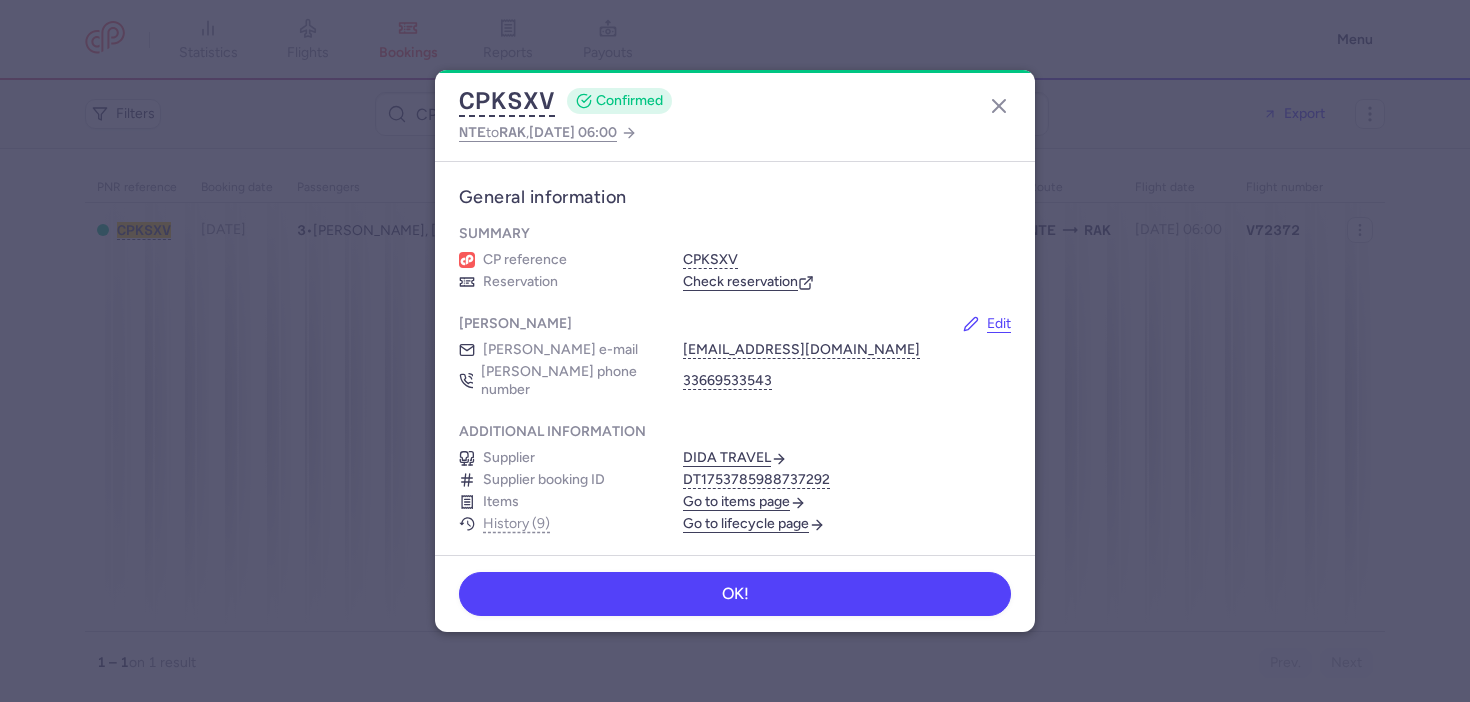 scroll, scrollTop: 0, scrollLeft: 0, axis: both 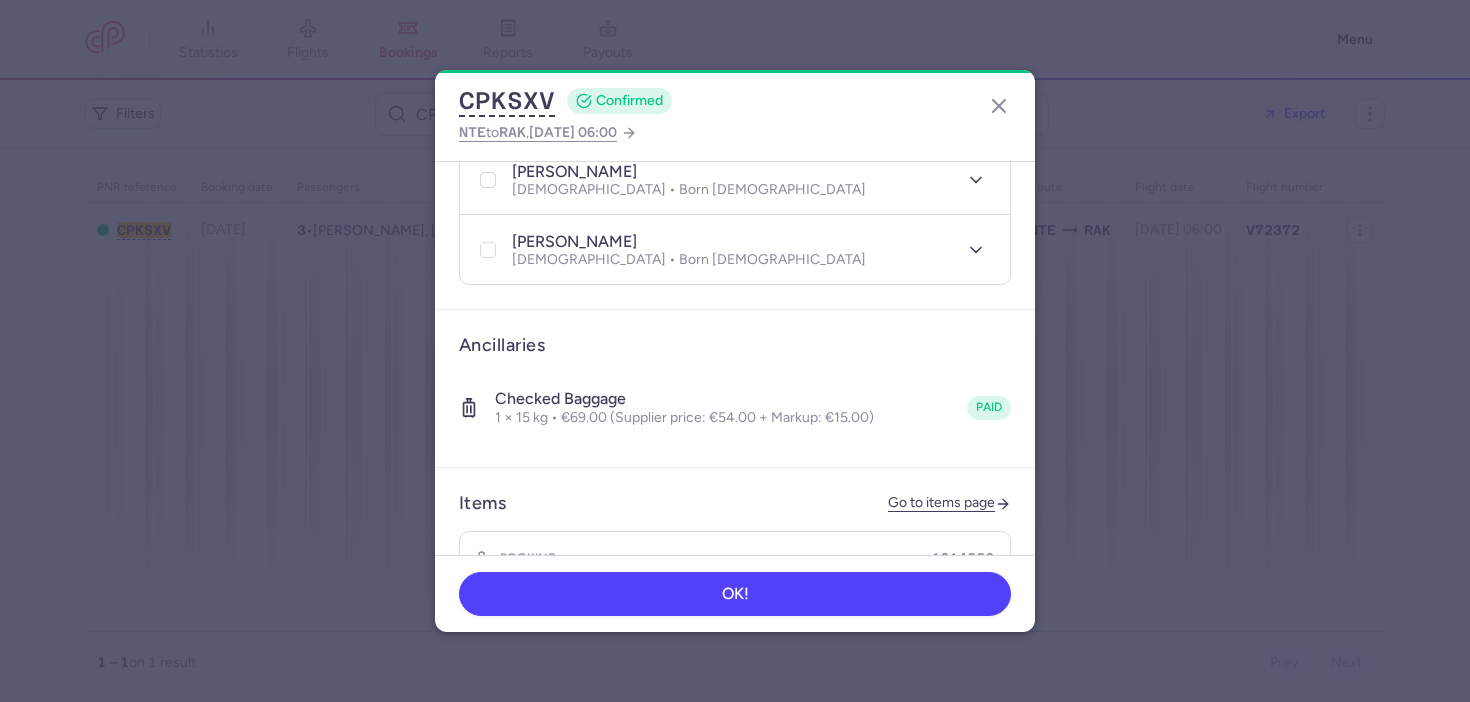 type 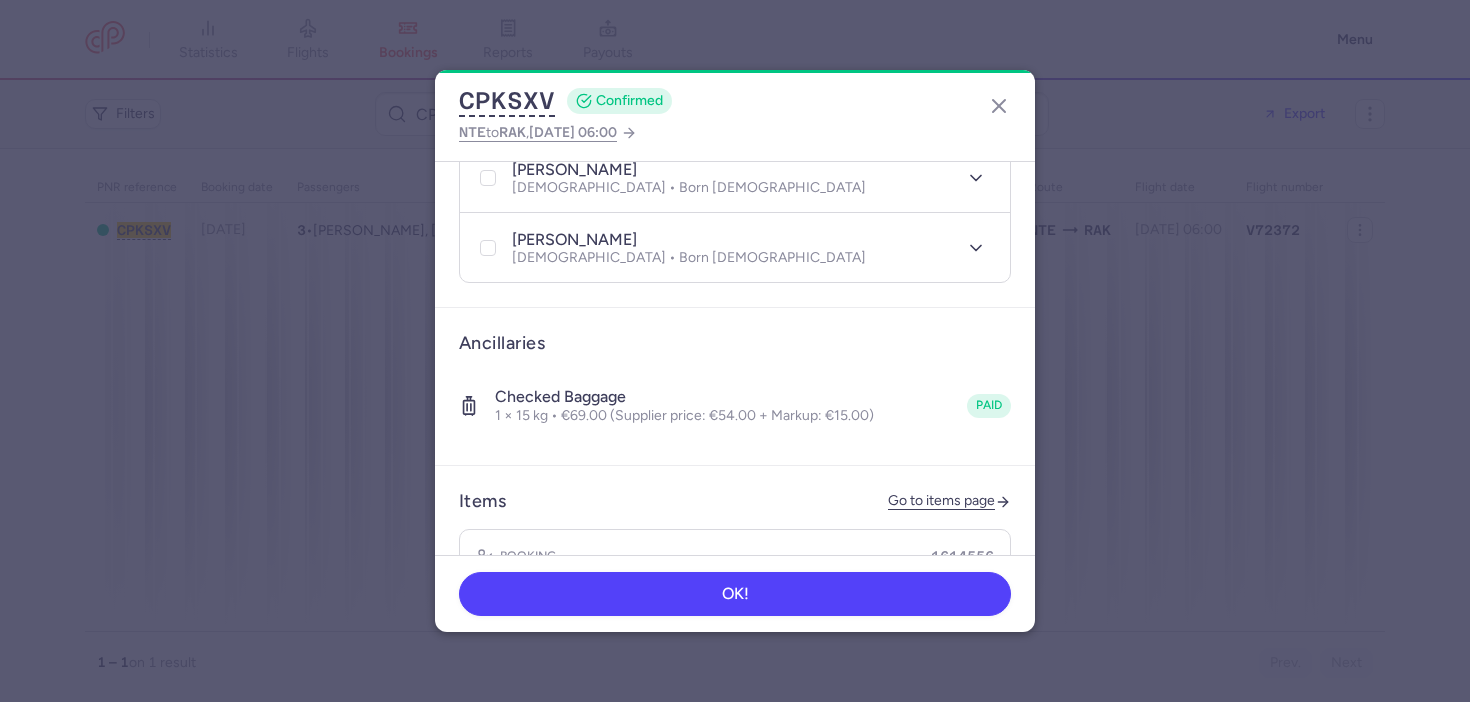 scroll, scrollTop: 573, scrollLeft: 0, axis: vertical 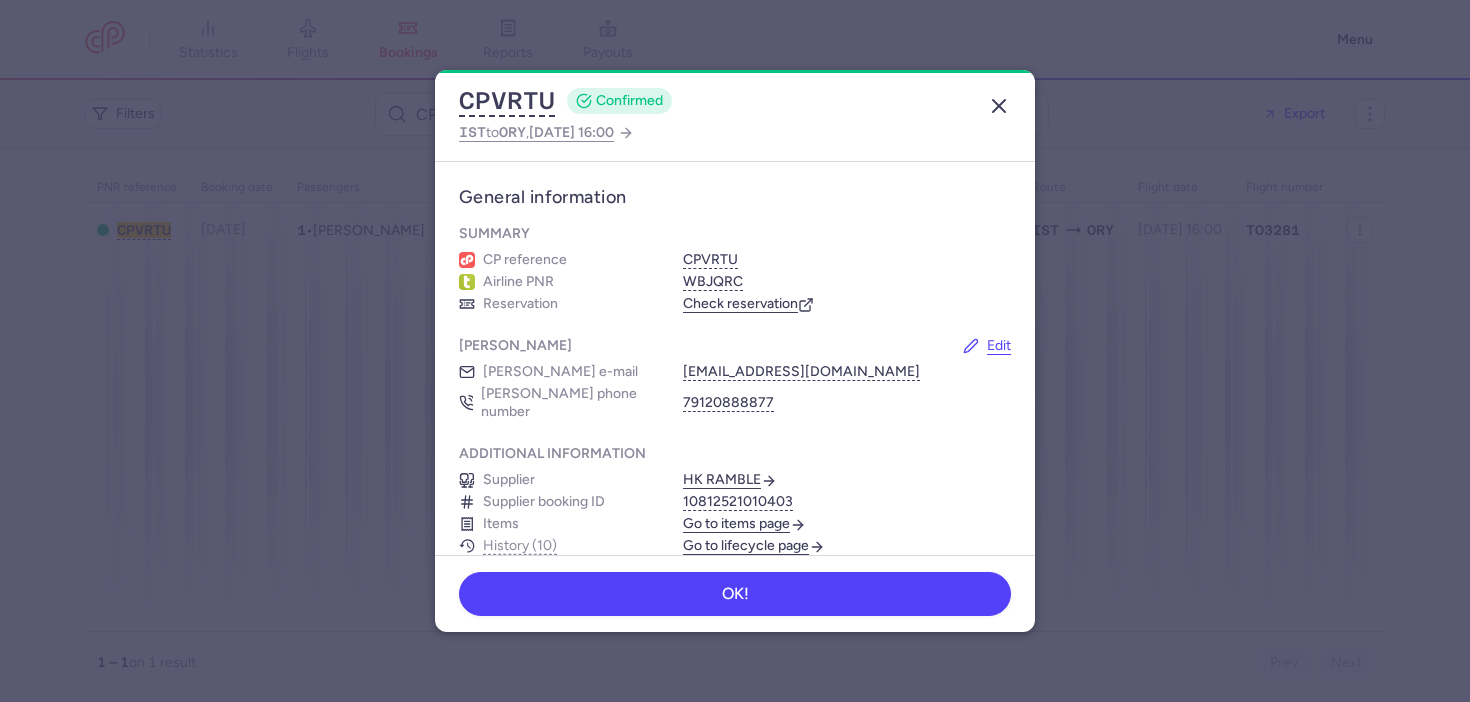 click 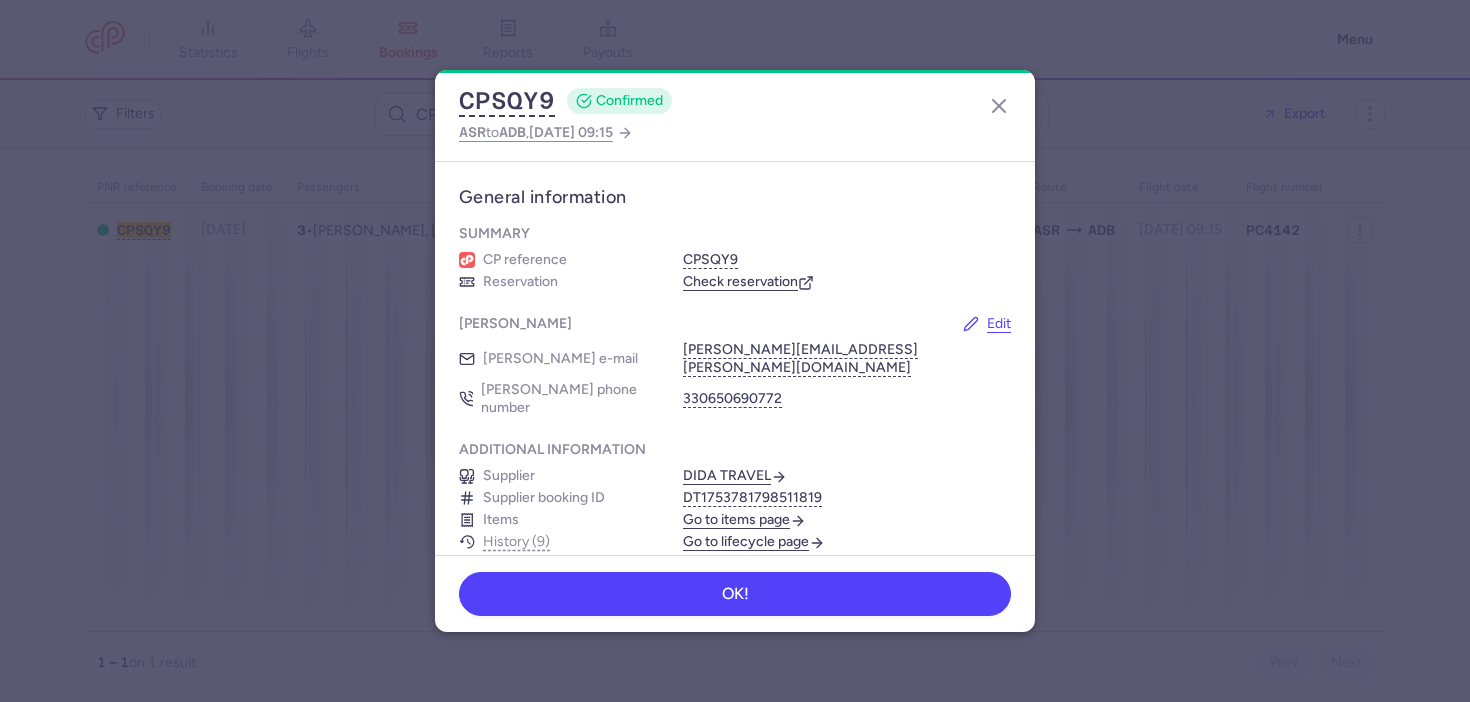 scroll, scrollTop: 0, scrollLeft: 0, axis: both 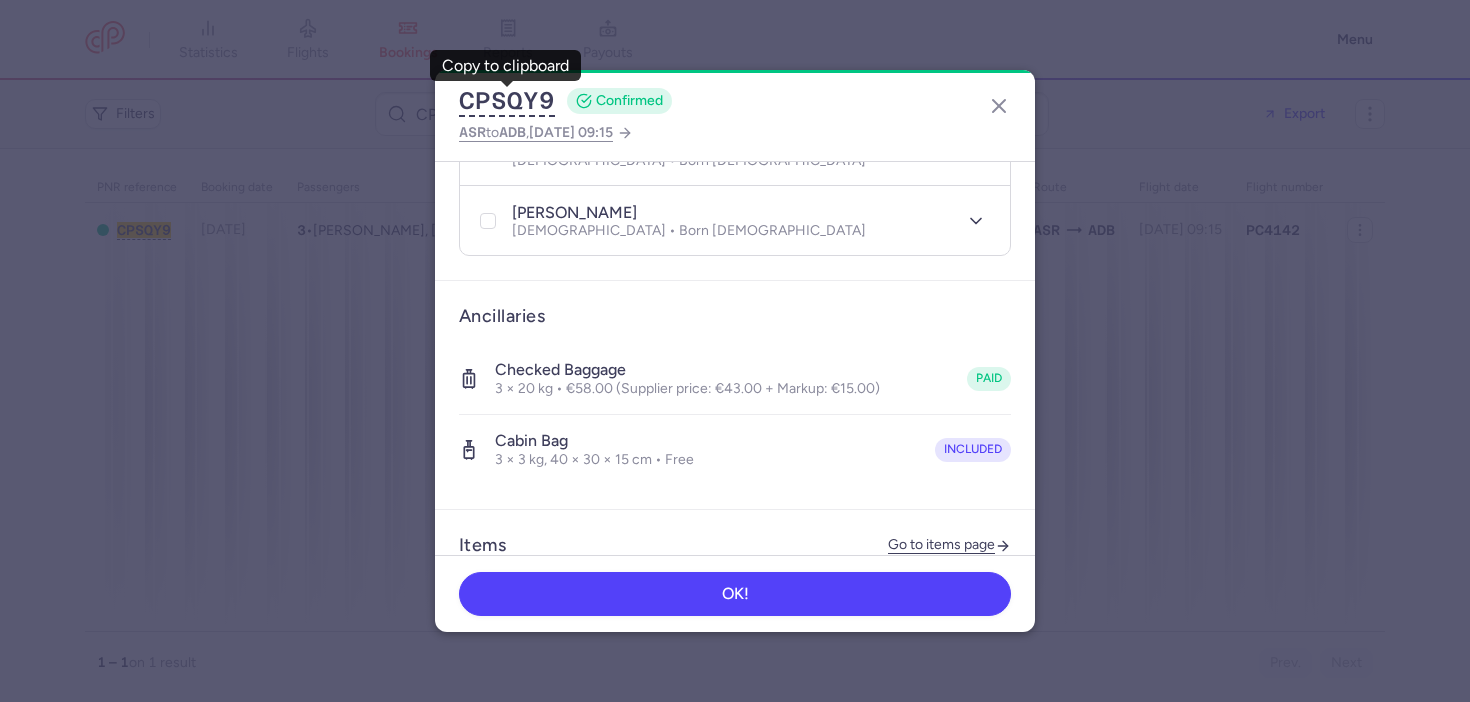 type 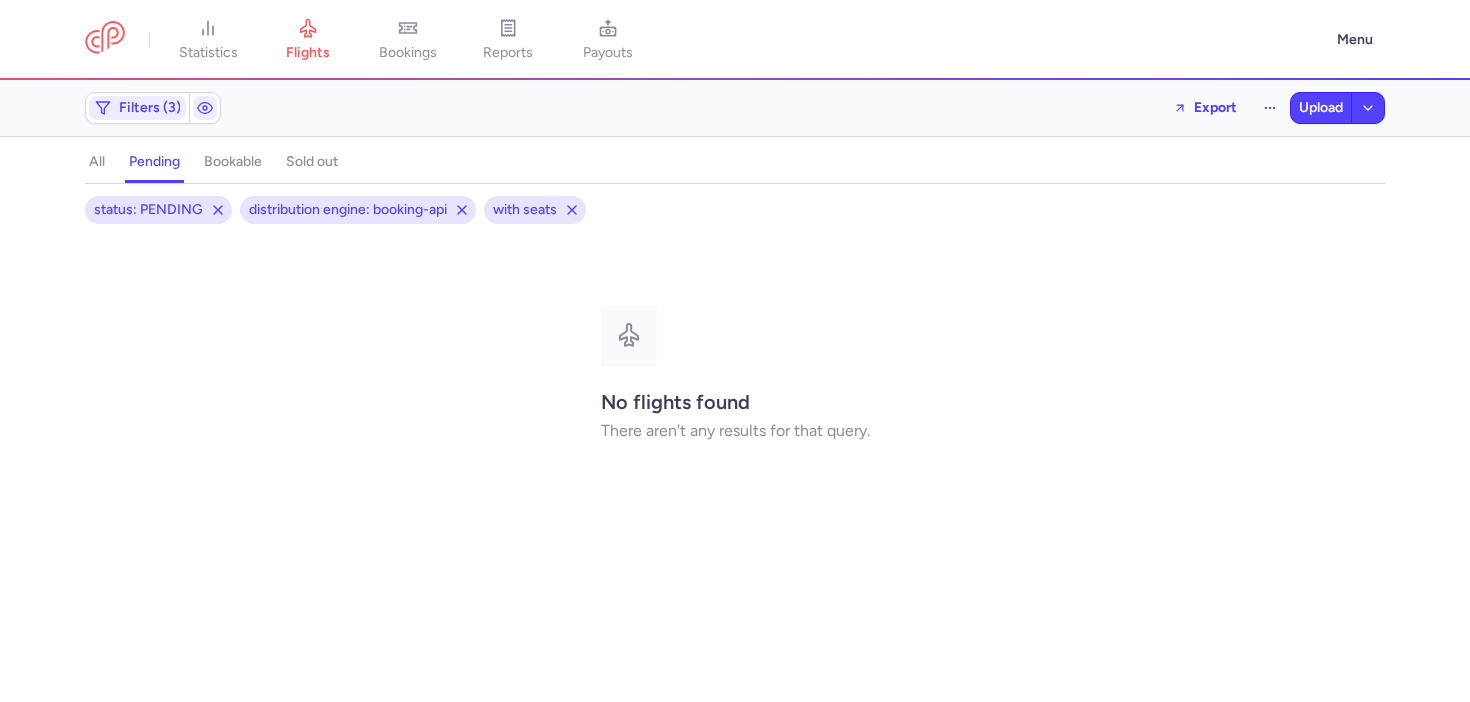 scroll, scrollTop: 0, scrollLeft: 0, axis: both 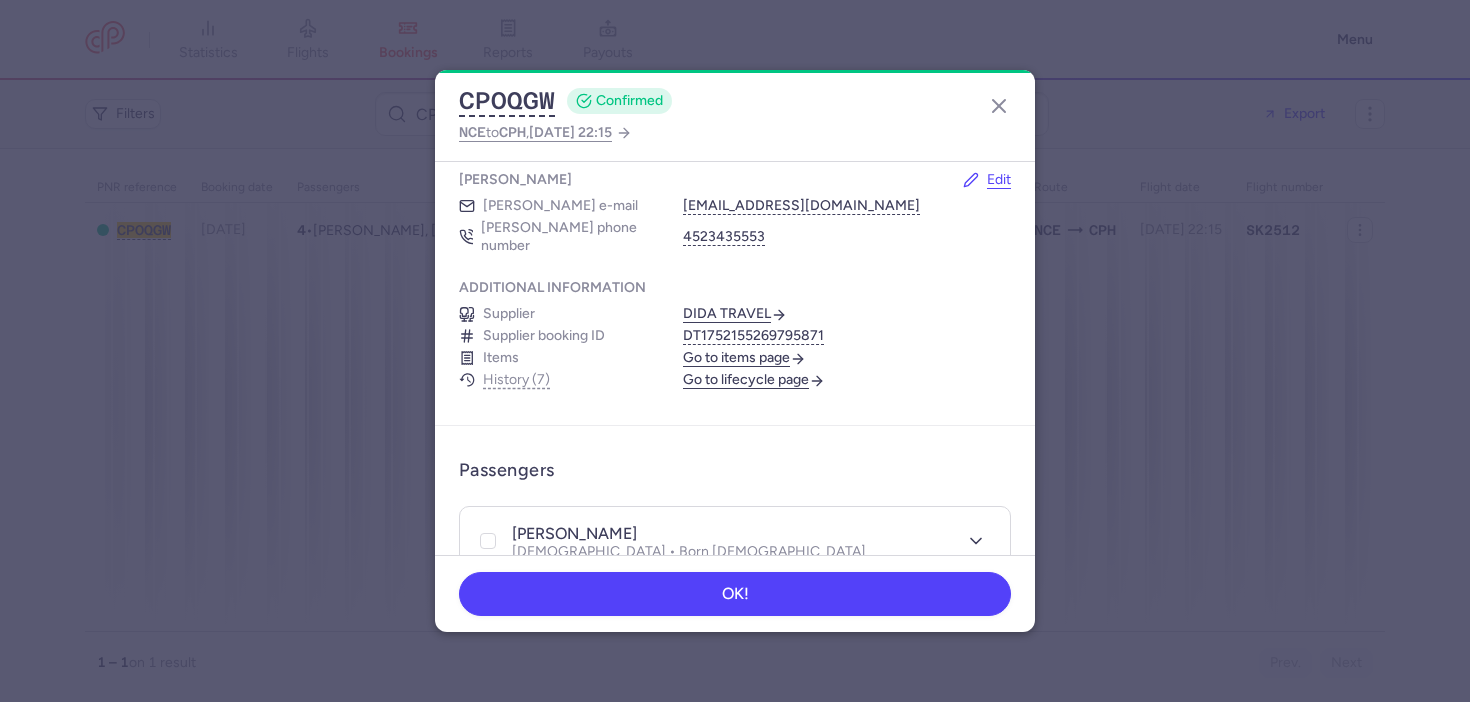 click on "Go to lifecycle page" at bounding box center (754, 380) 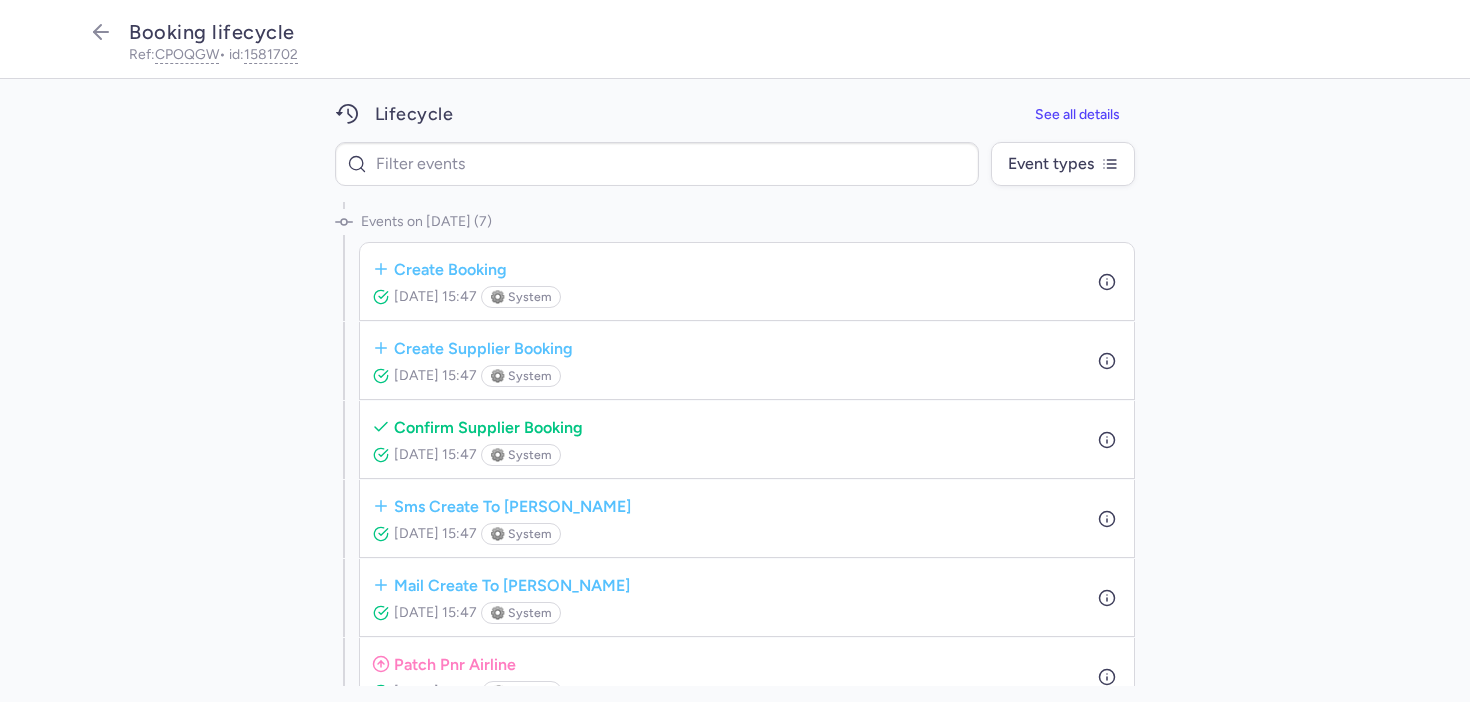 click on "create booking [DATE] 15:47 ⚙️ system" at bounding box center [747, 281] 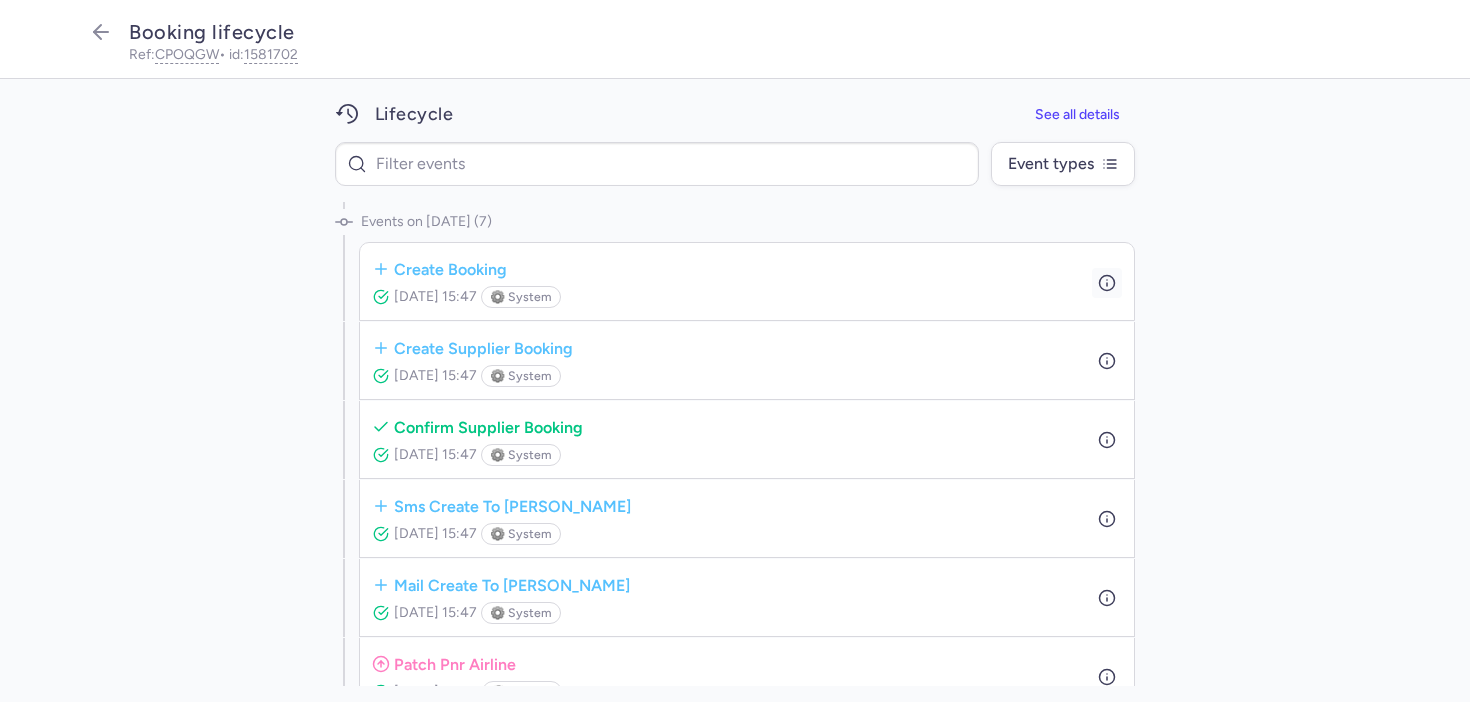 click 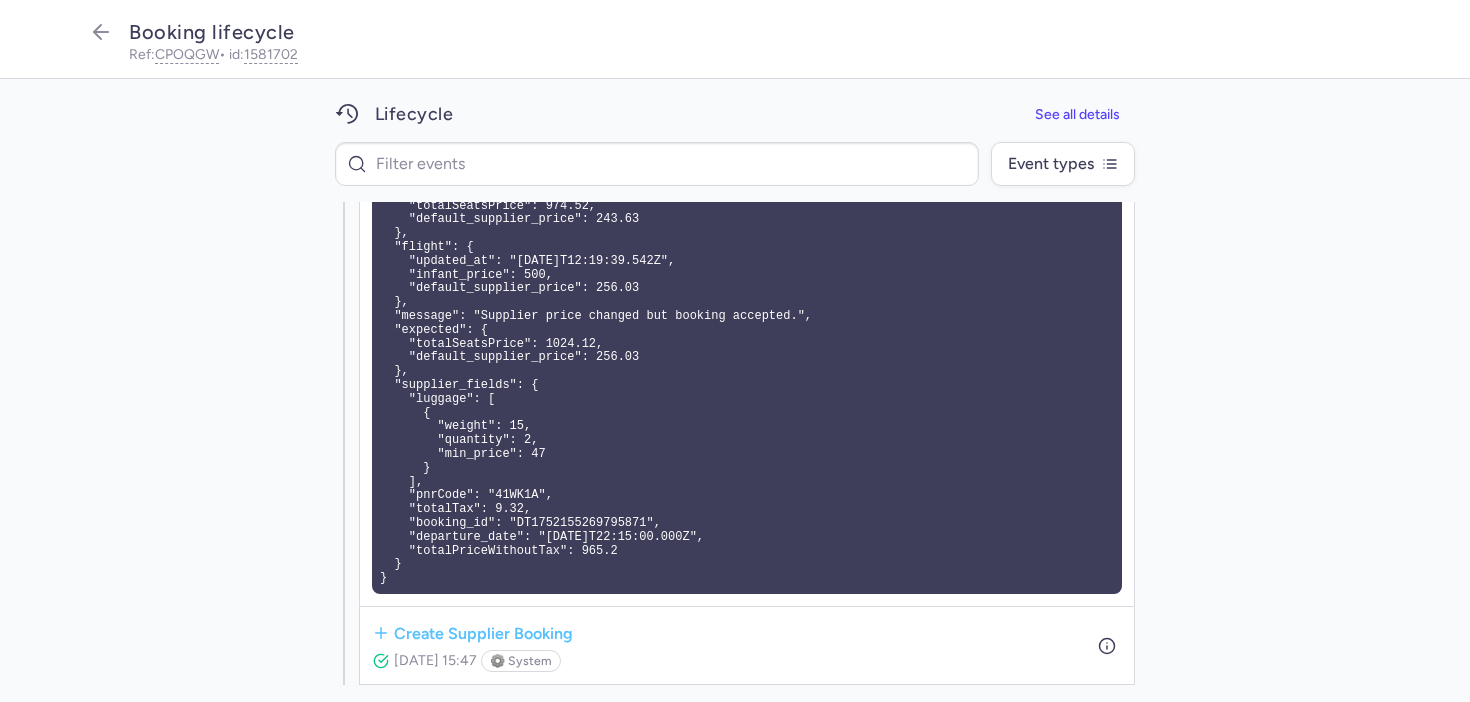 scroll, scrollTop: 164, scrollLeft: 0, axis: vertical 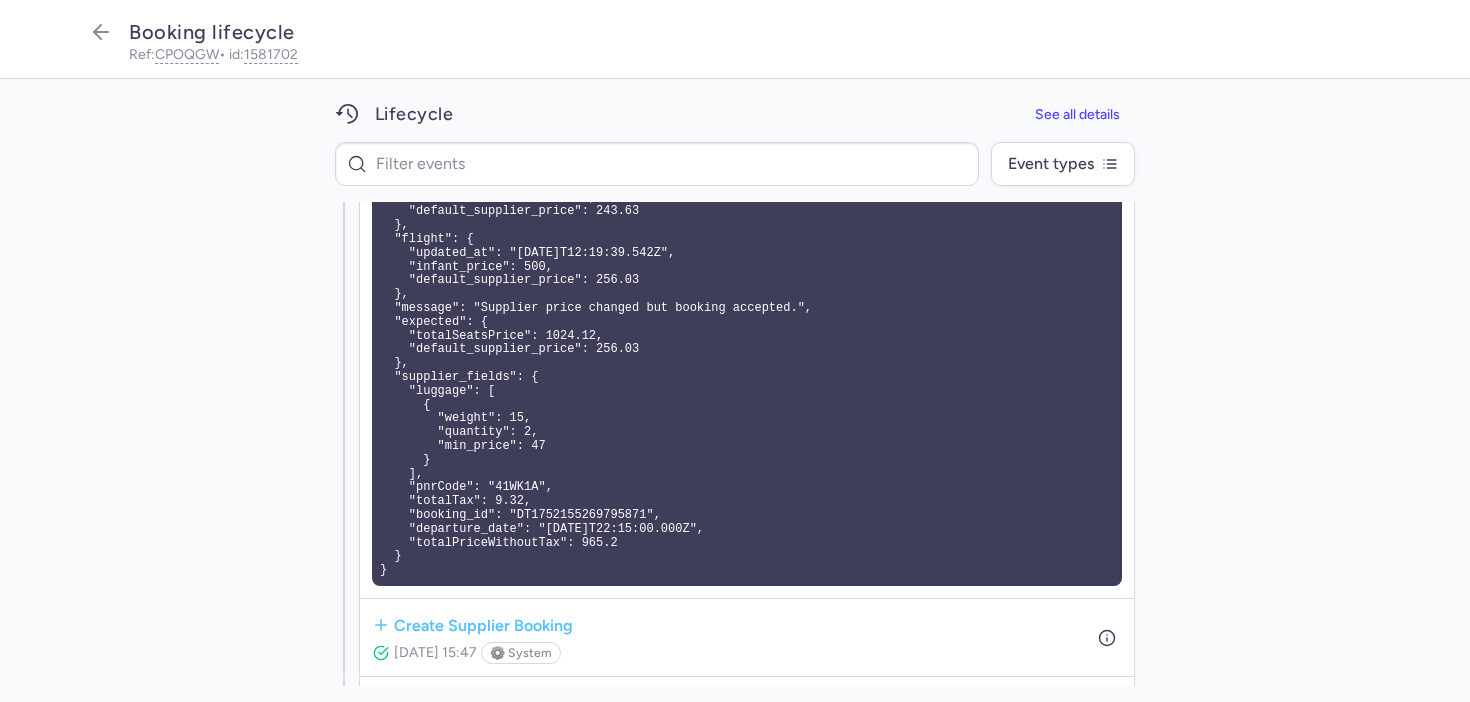 type 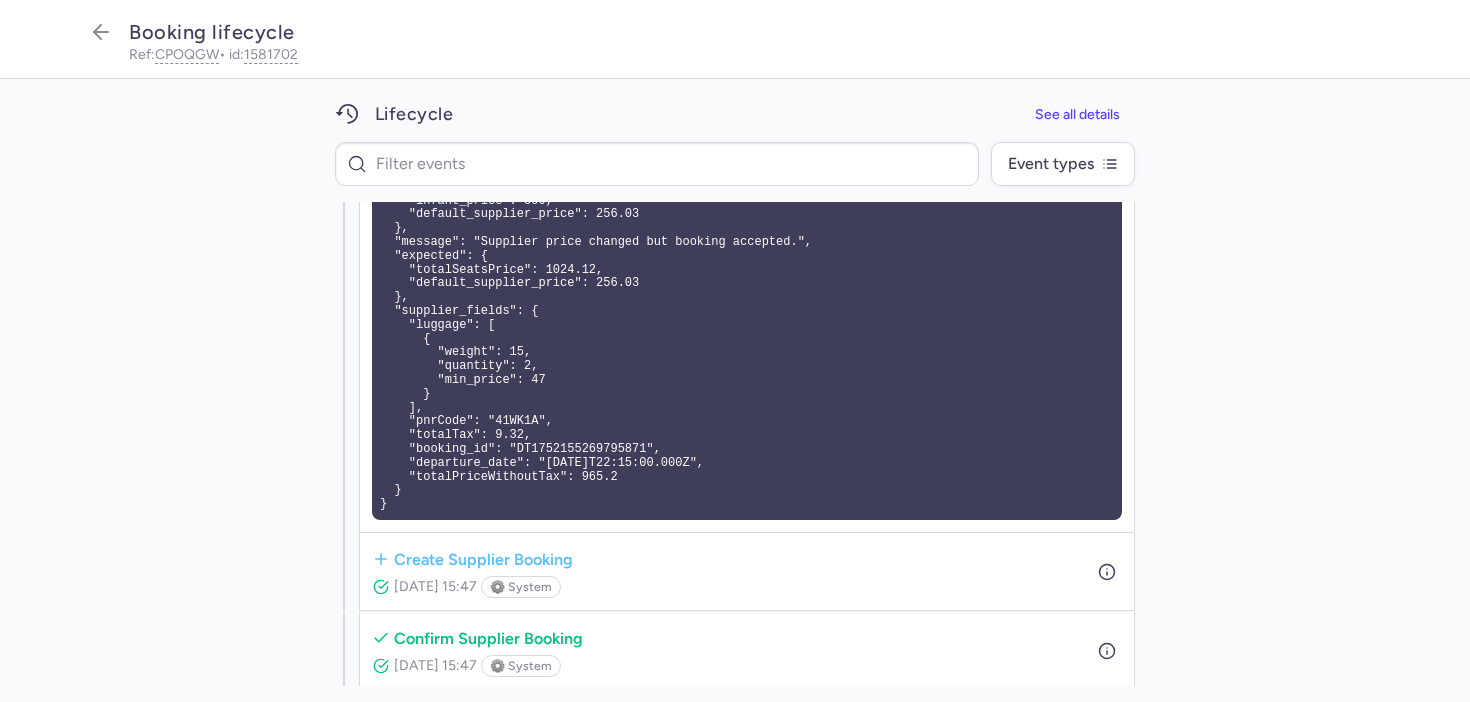 scroll, scrollTop: 235, scrollLeft: 0, axis: vertical 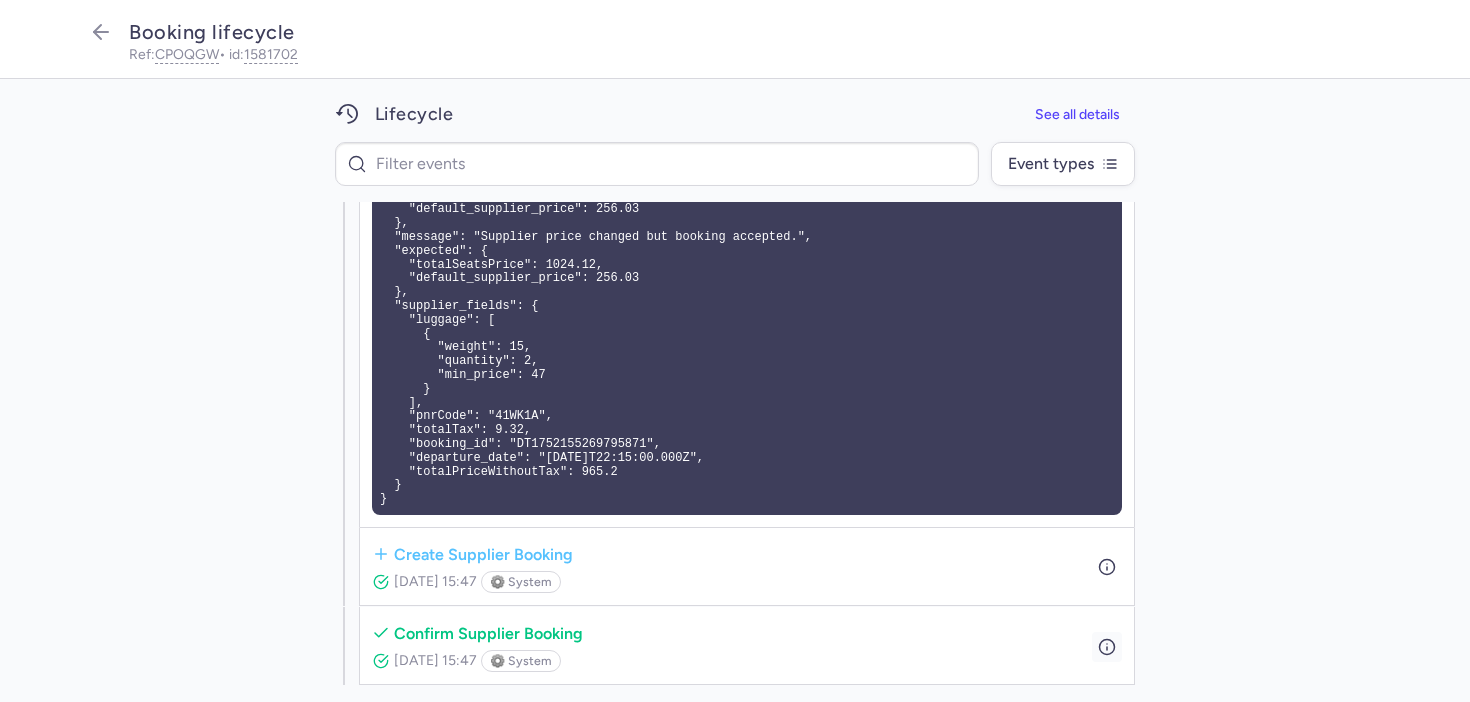 click 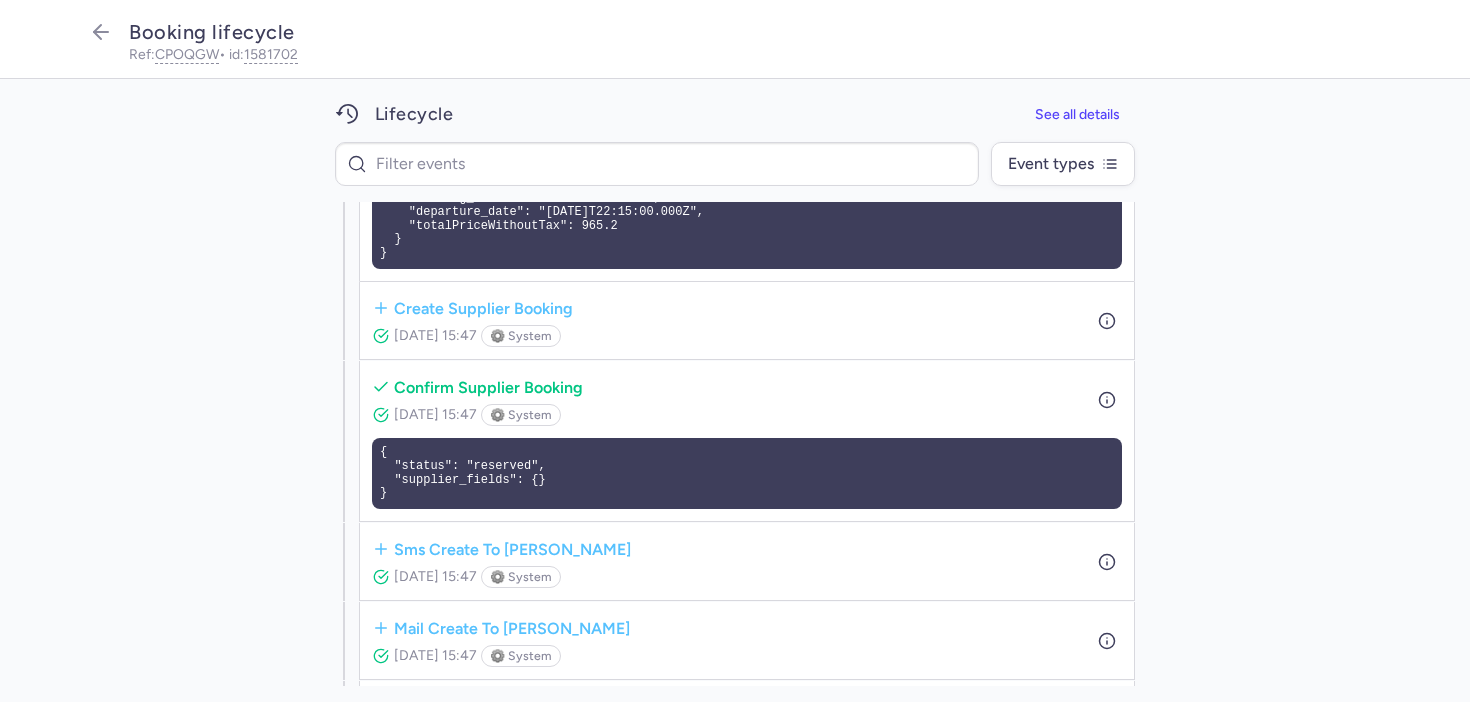 scroll, scrollTop: 290, scrollLeft: 0, axis: vertical 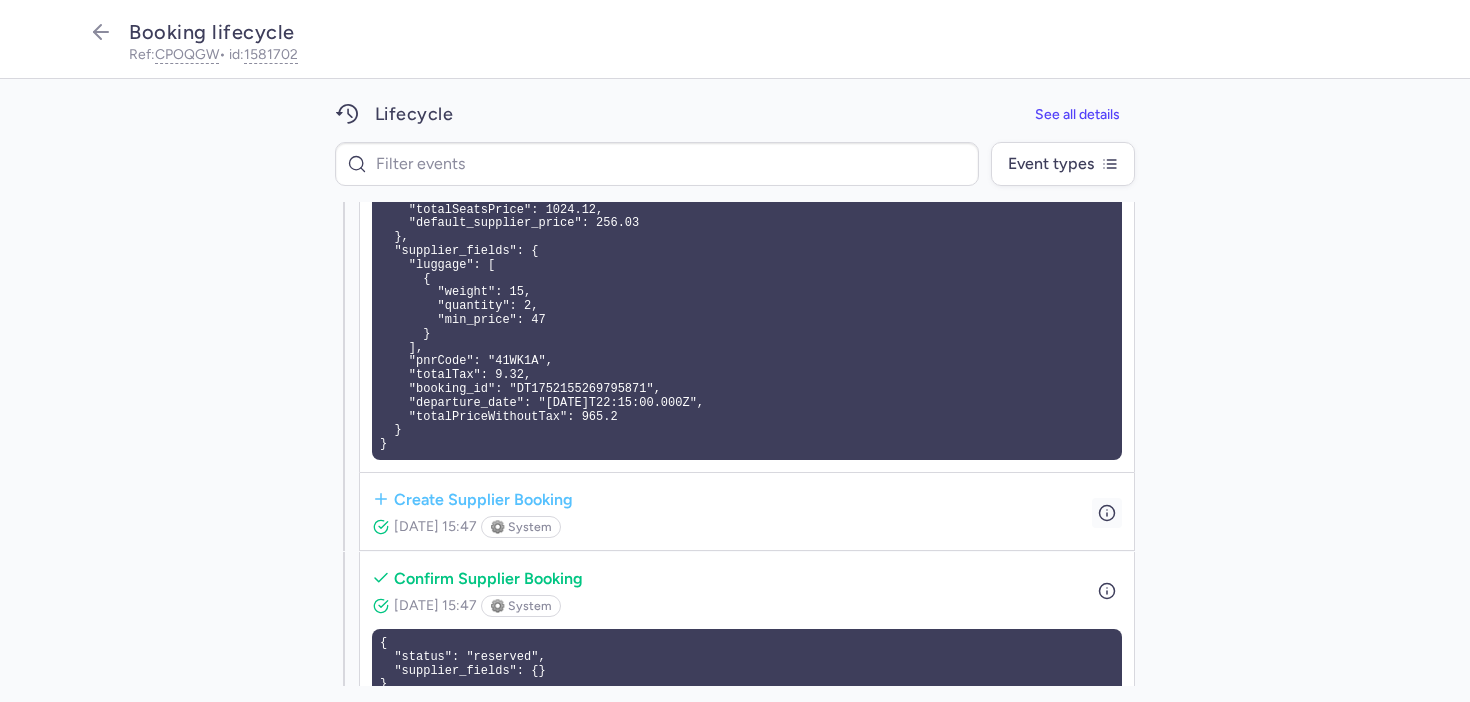 click at bounding box center (1107, 512) 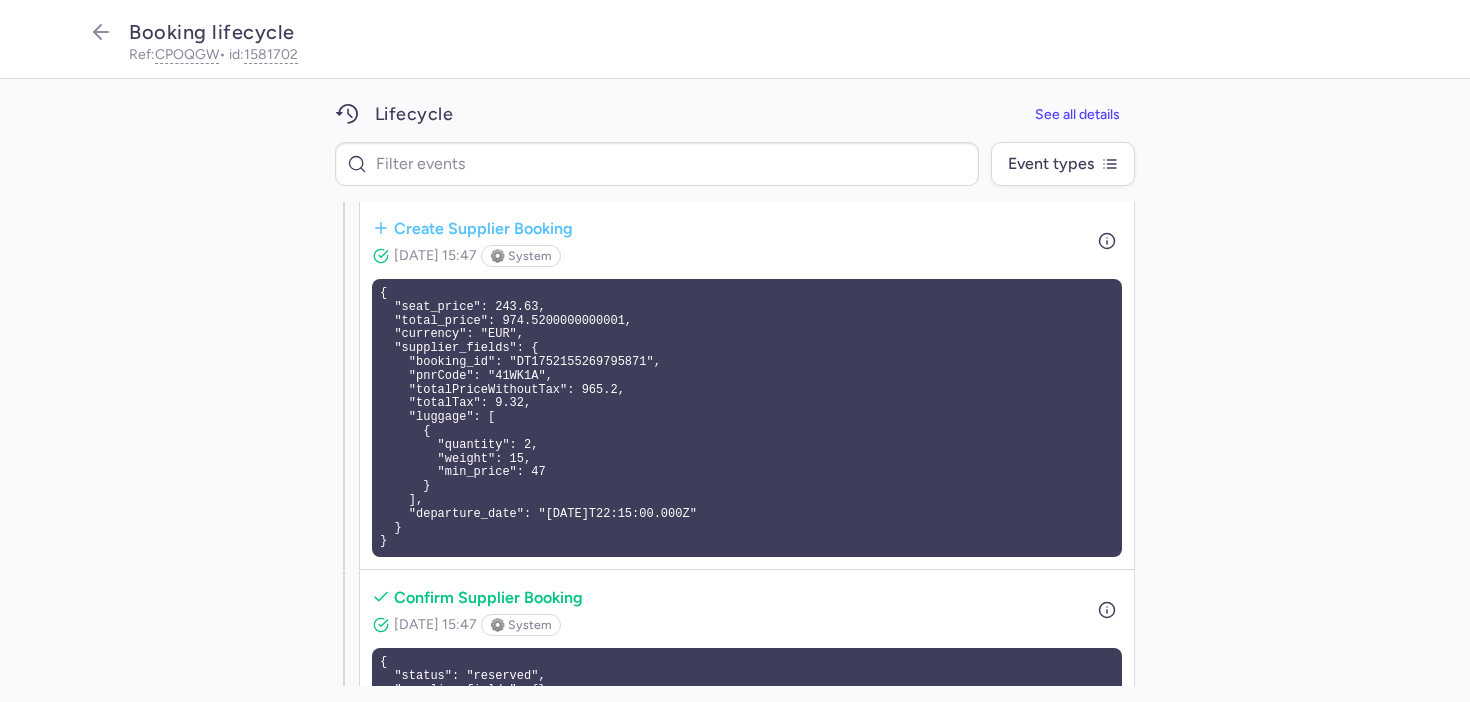 scroll, scrollTop: 839, scrollLeft: 0, axis: vertical 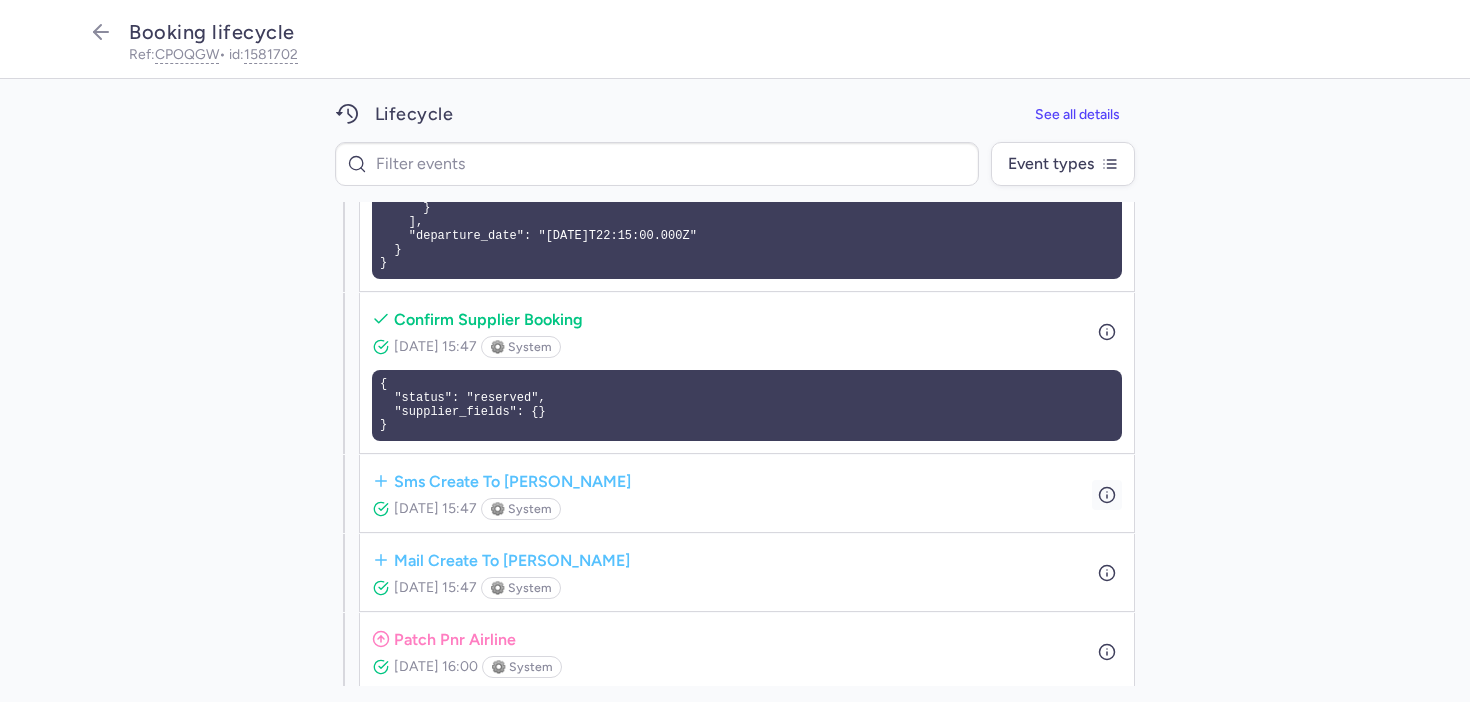 click 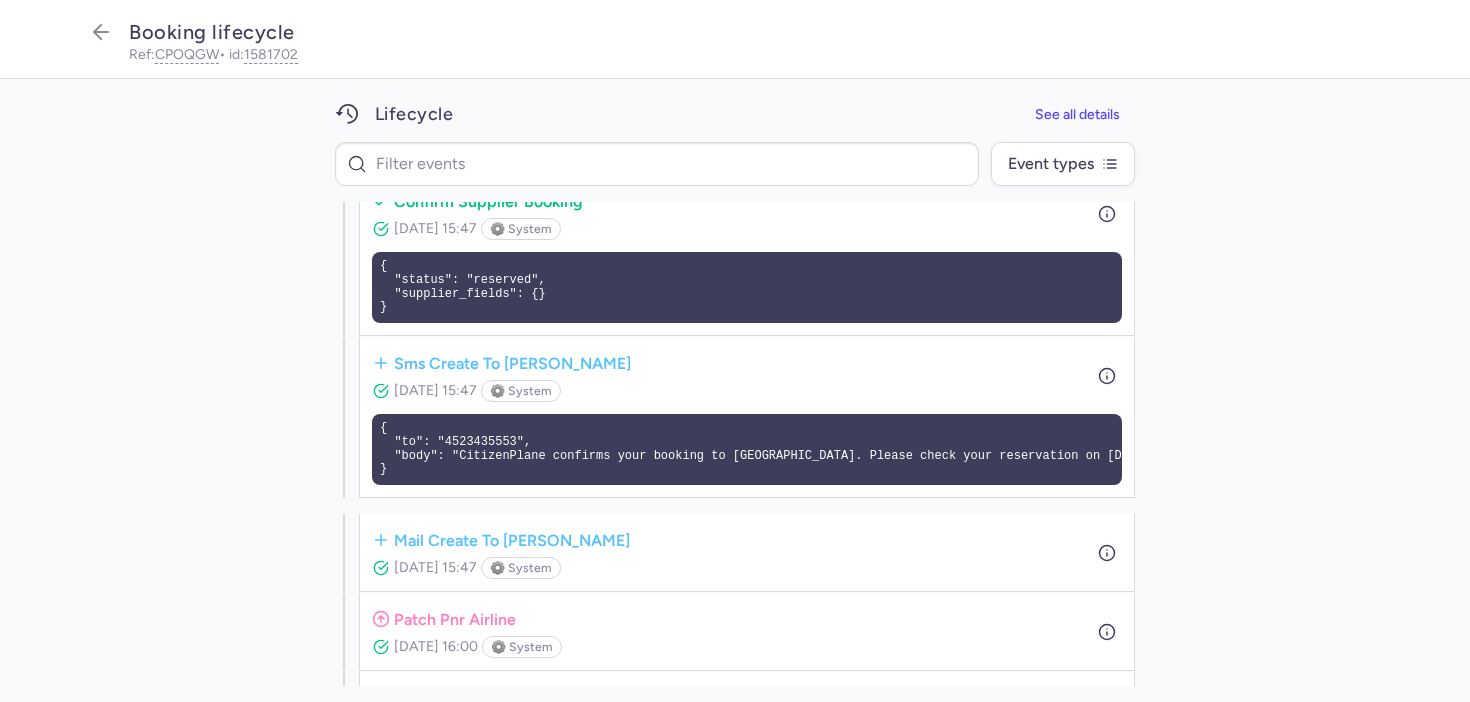 scroll, scrollTop: 980, scrollLeft: 0, axis: vertical 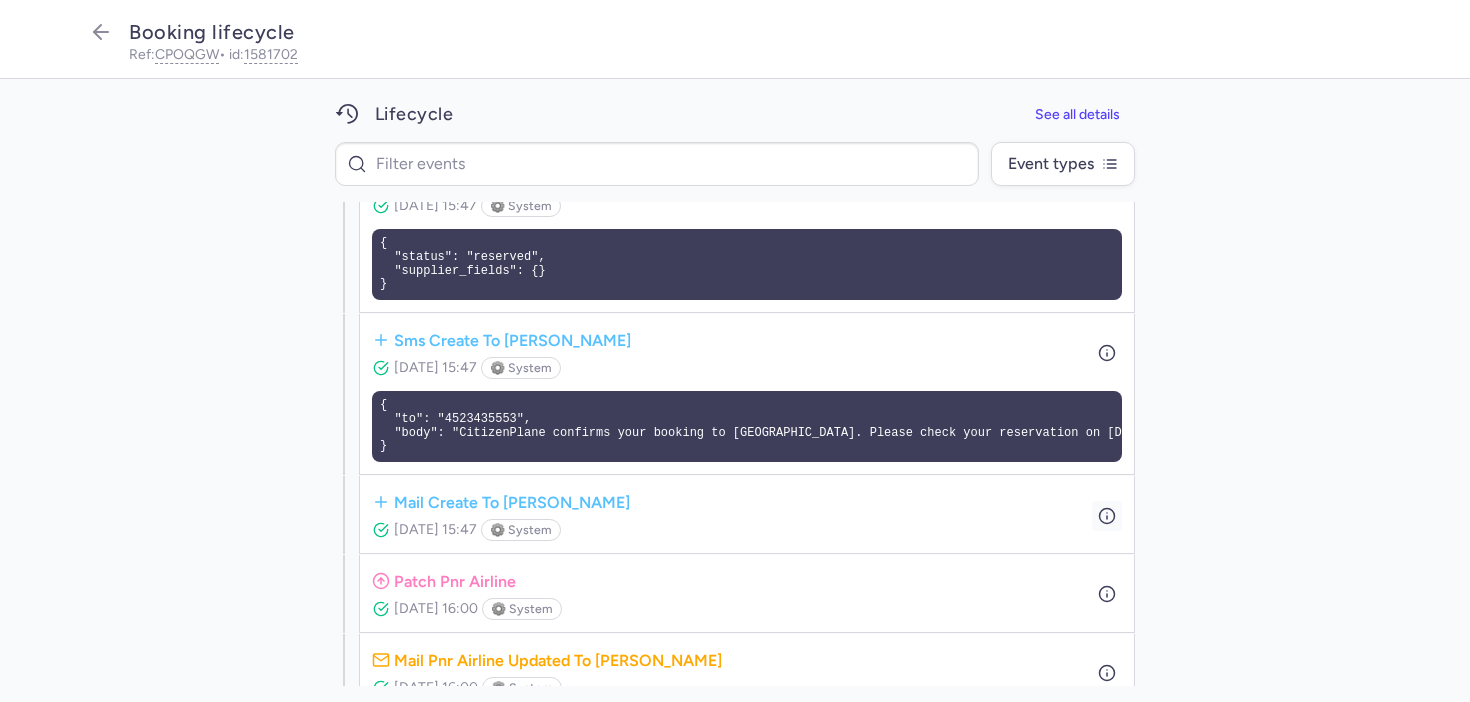 click at bounding box center (1107, 515) 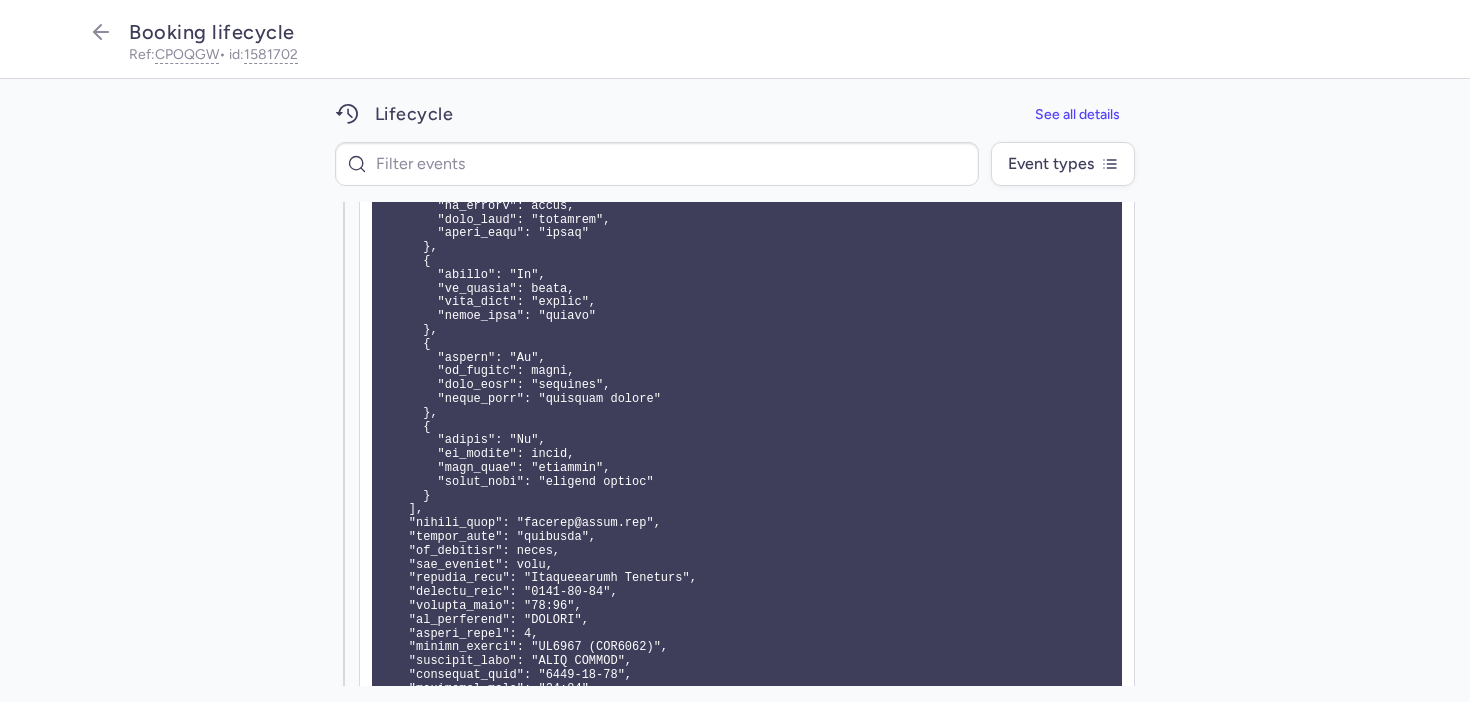 scroll, scrollTop: 2165, scrollLeft: 0, axis: vertical 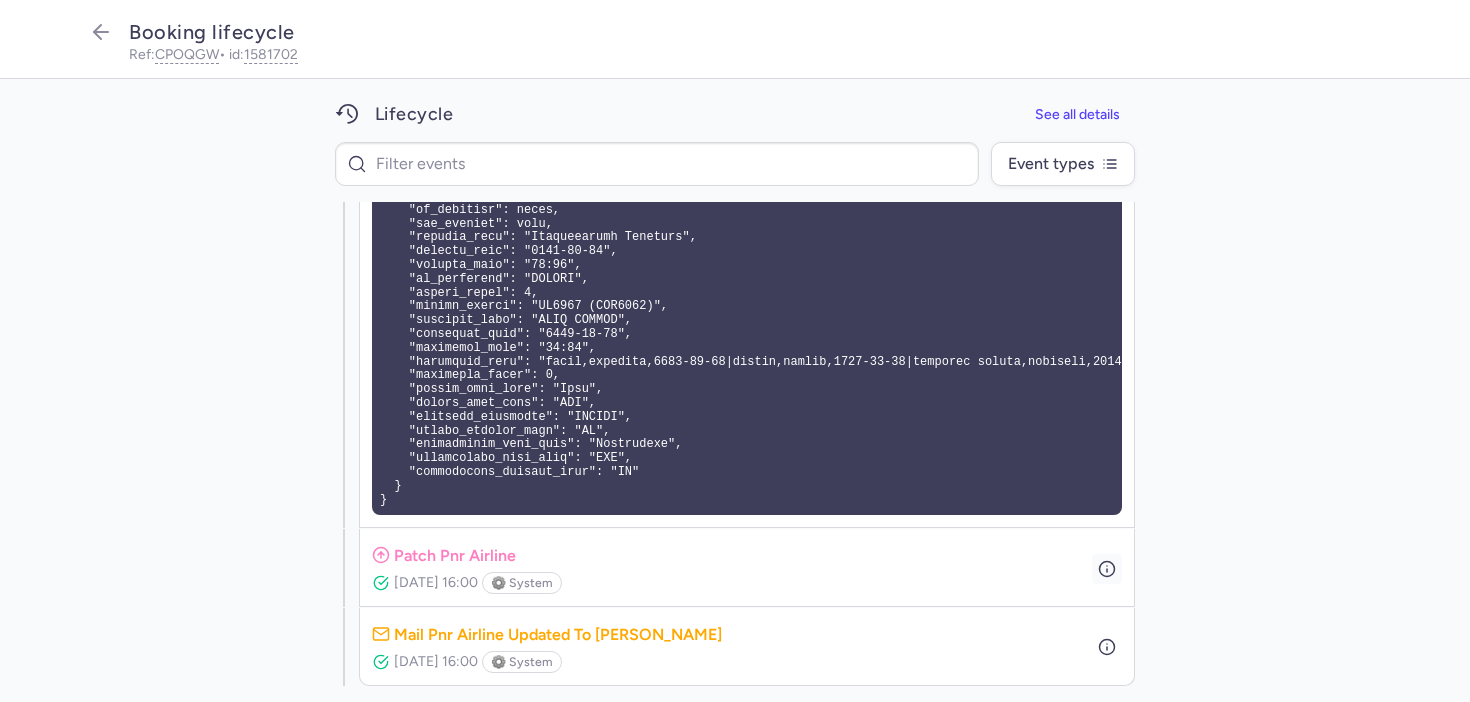 click at bounding box center (1107, 568) 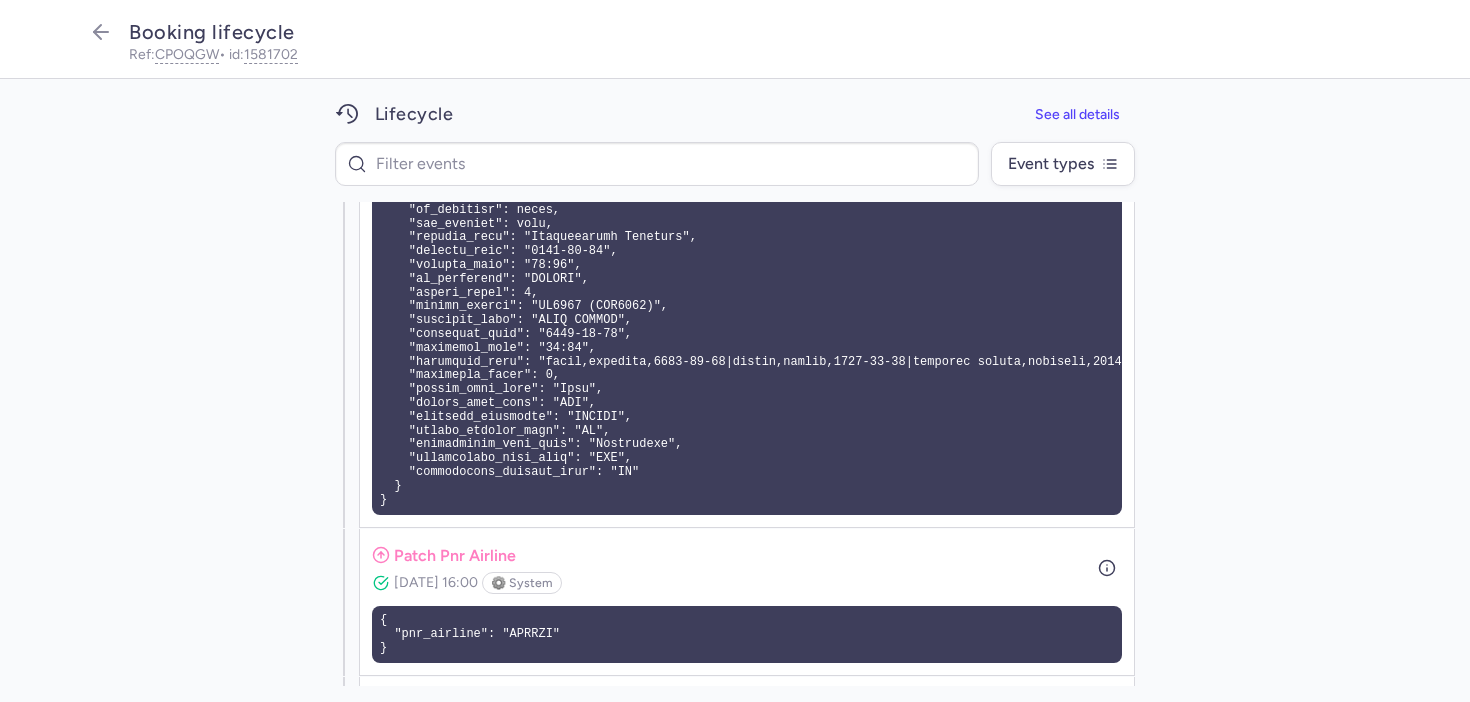 scroll, scrollTop: 2234, scrollLeft: 0, axis: vertical 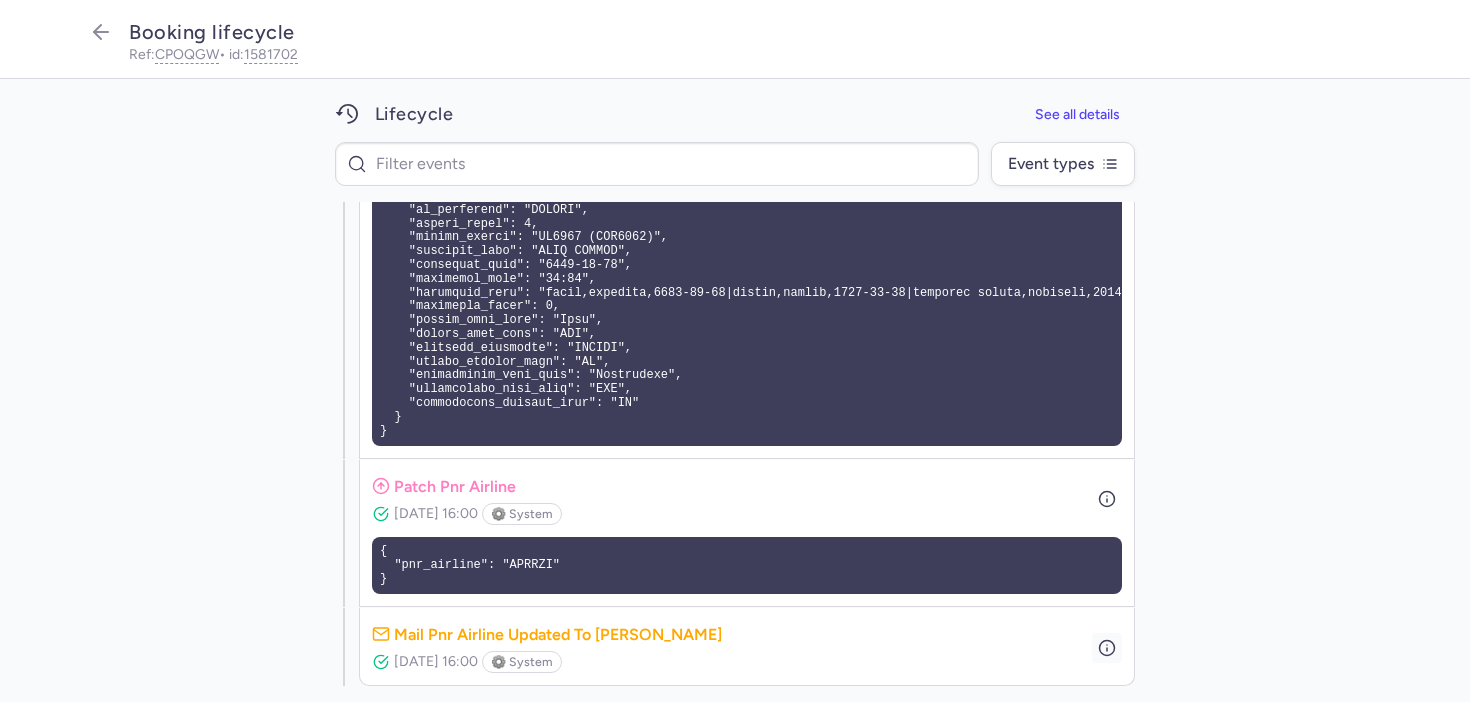 click 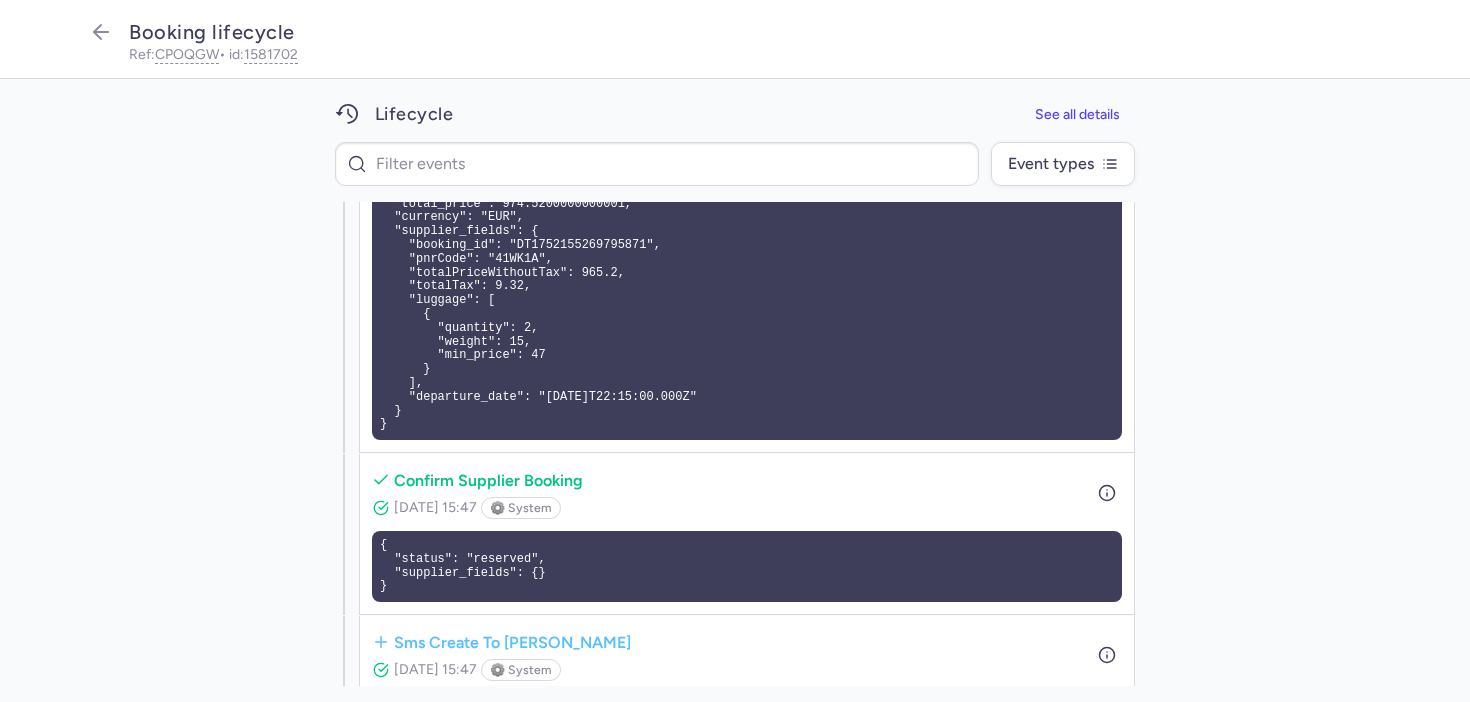 scroll, scrollTop: 0, scrollLeft: 0, axis: both 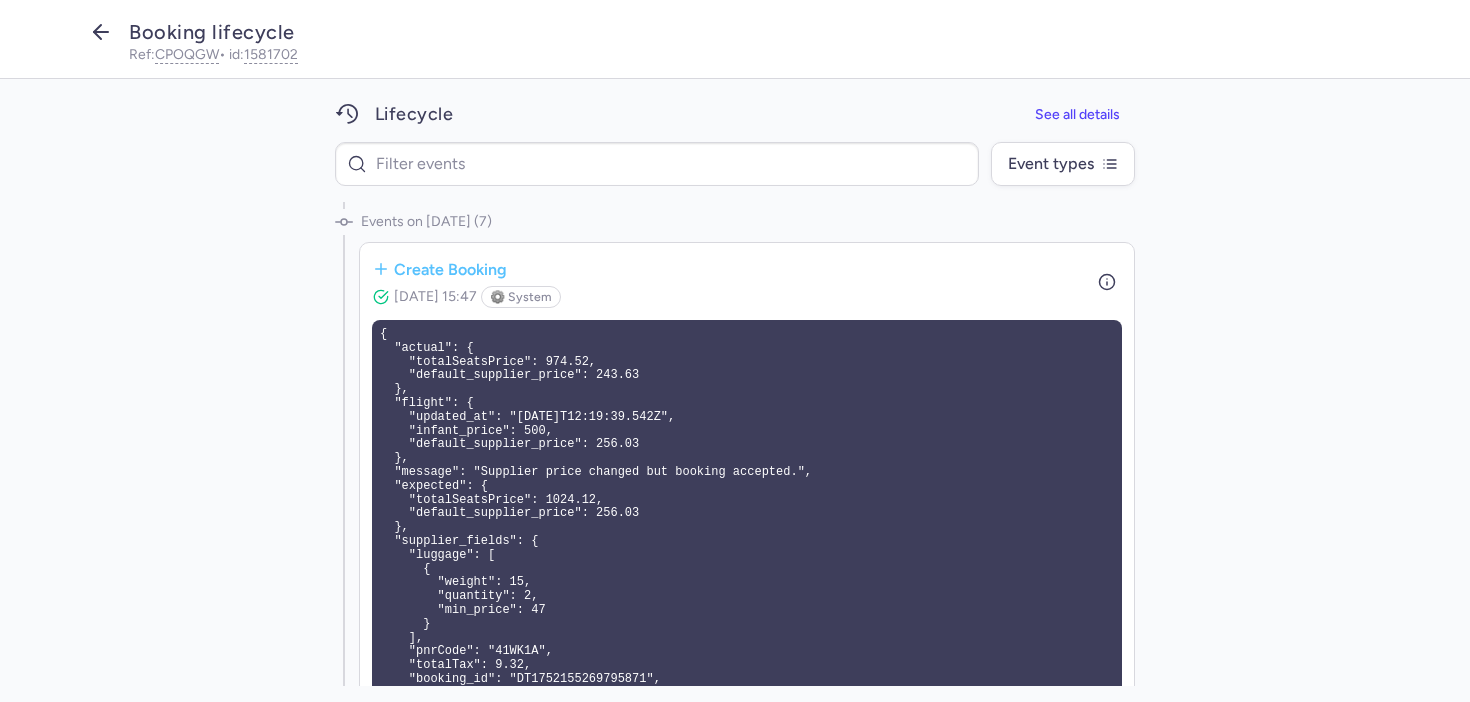 click 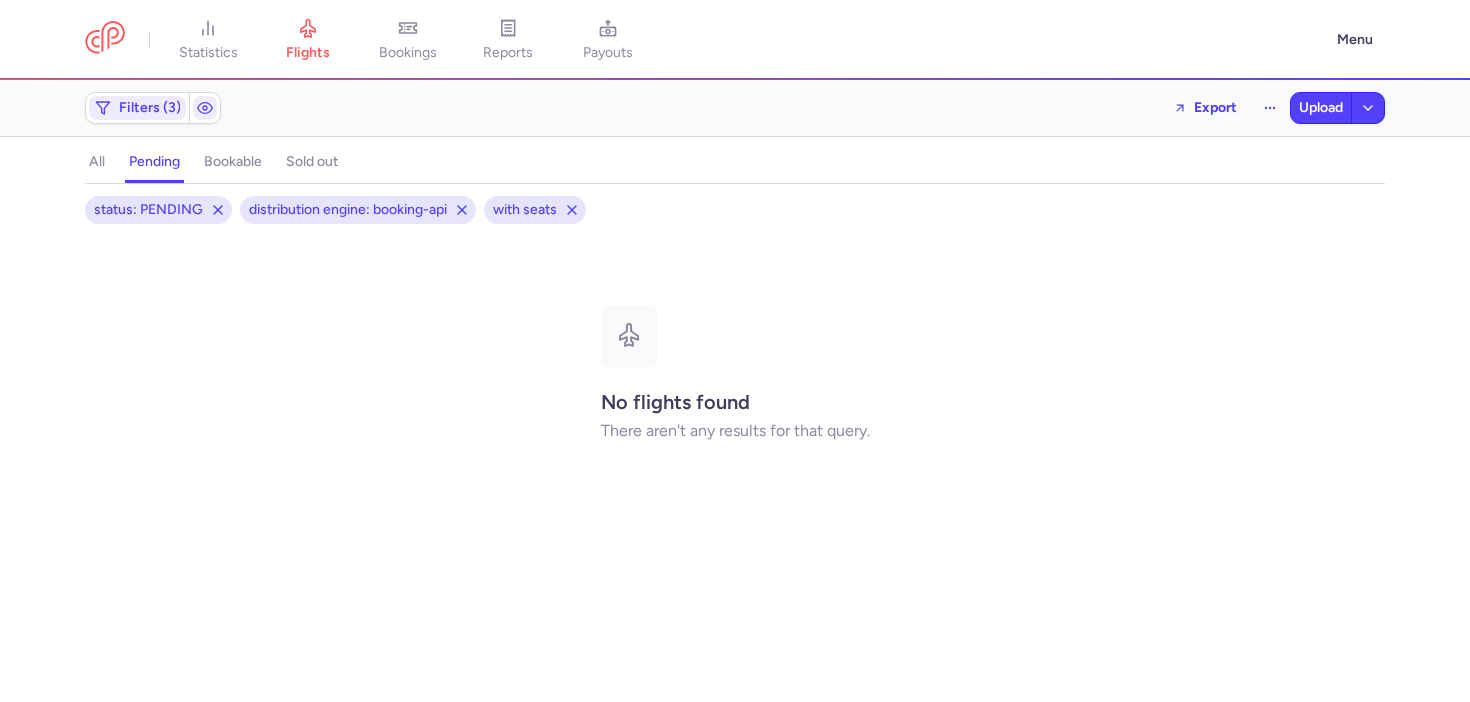 scroll, scrollTop: 0, scrollLeft: 0, axis: both 